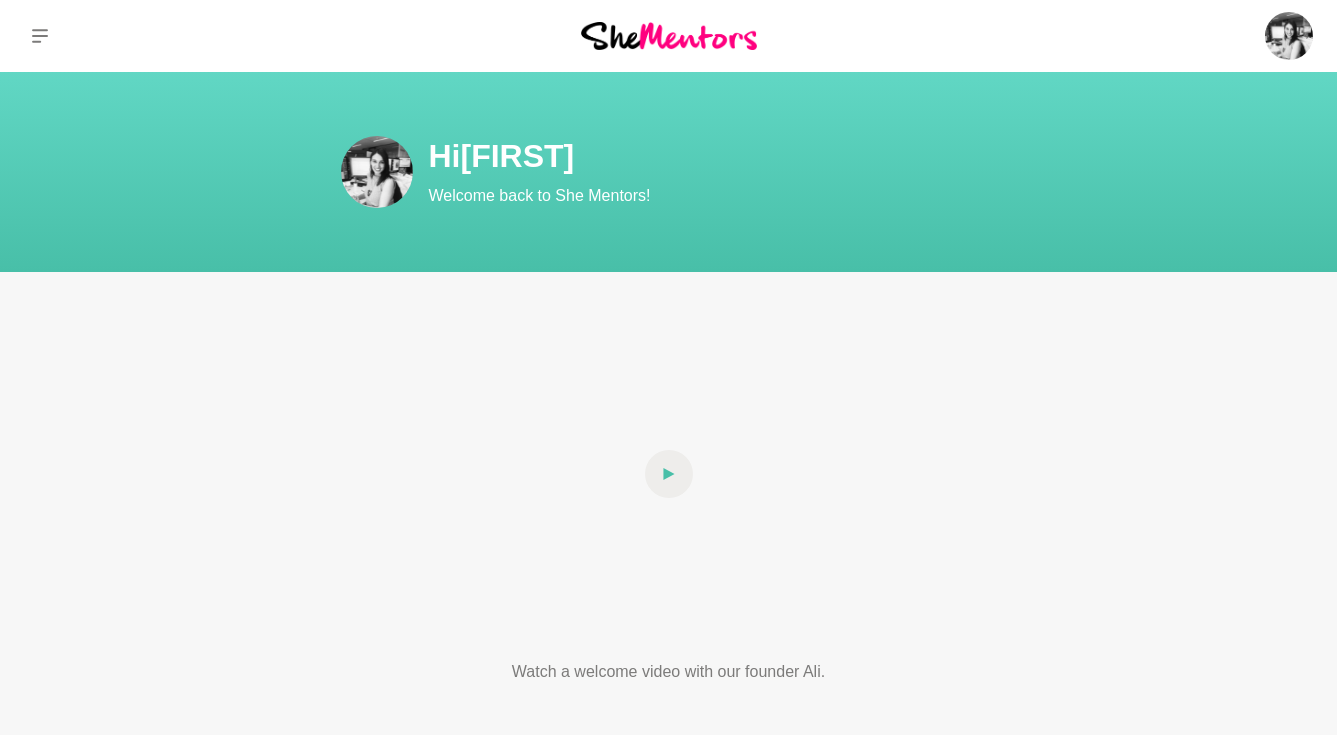 scroll, scrollTop: 0, scrollLeft: 0, axis: both 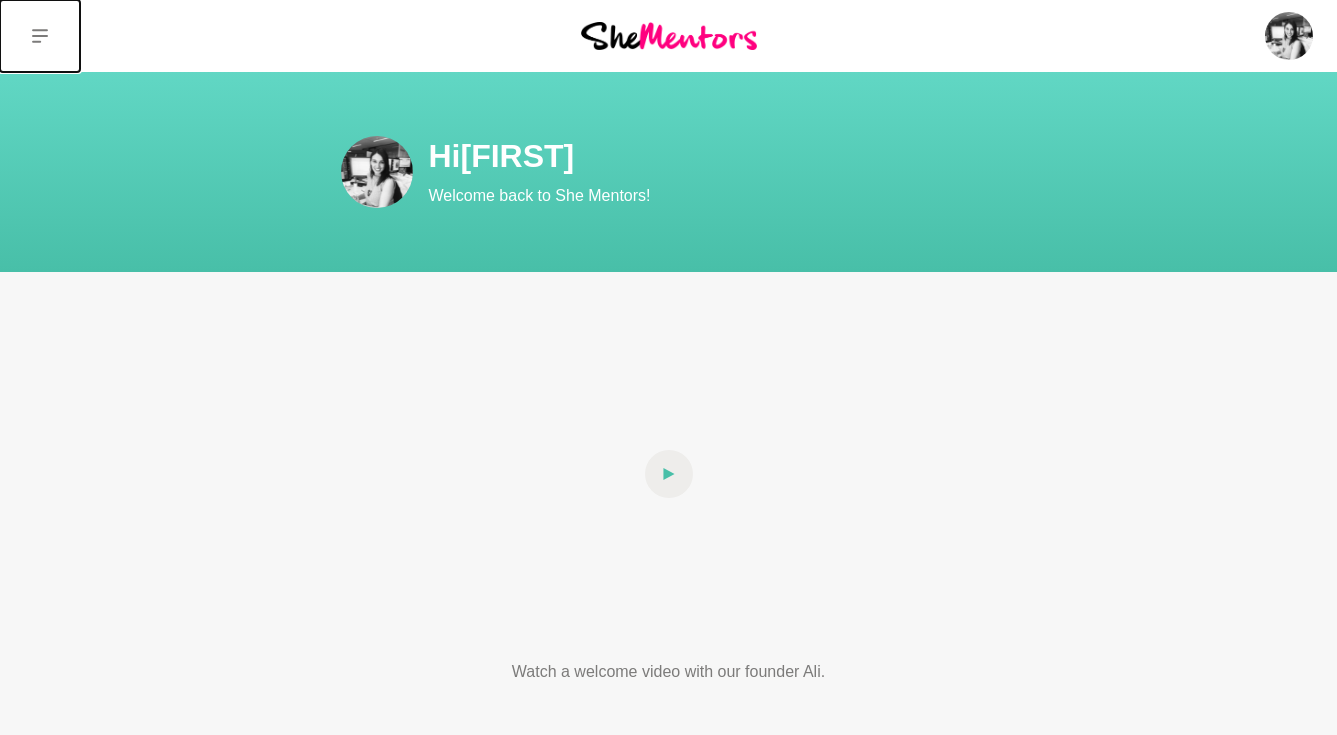 click at bounding box center (40, 36) 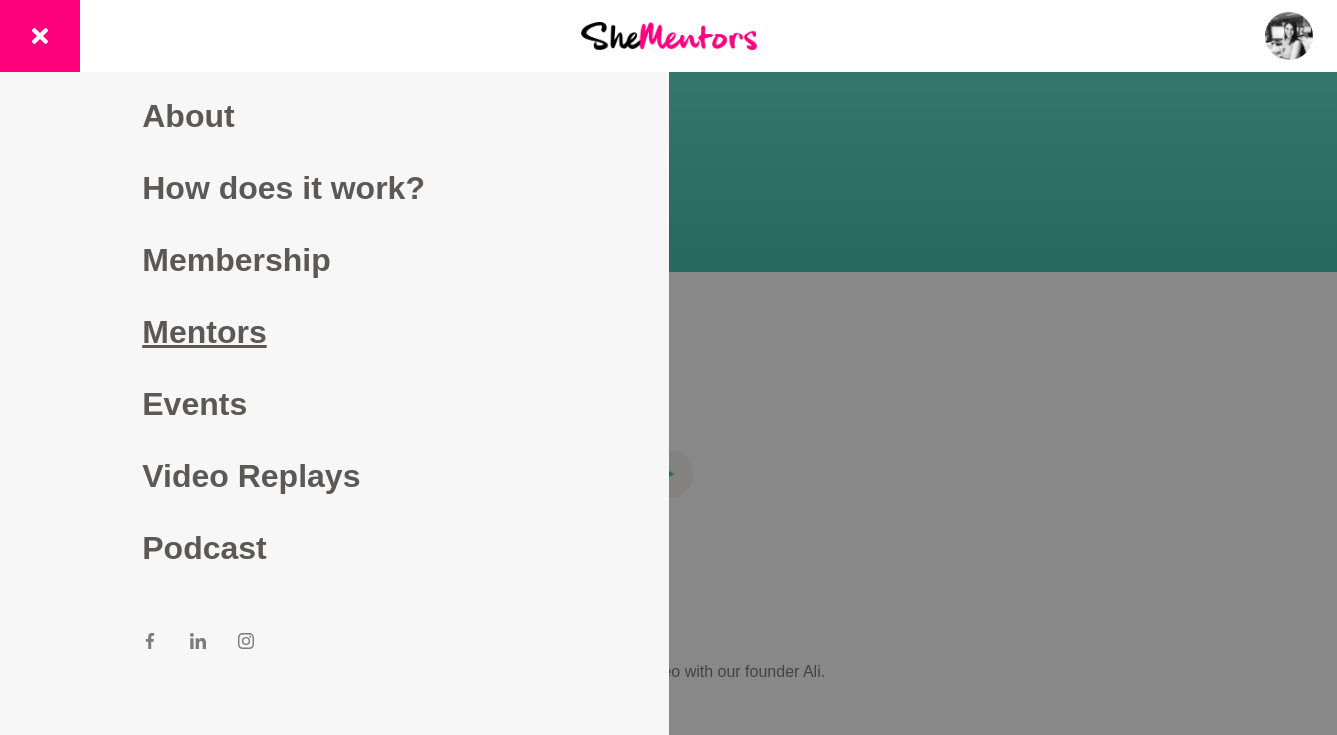 click on "Mentors" at bounding box center (334, 332) 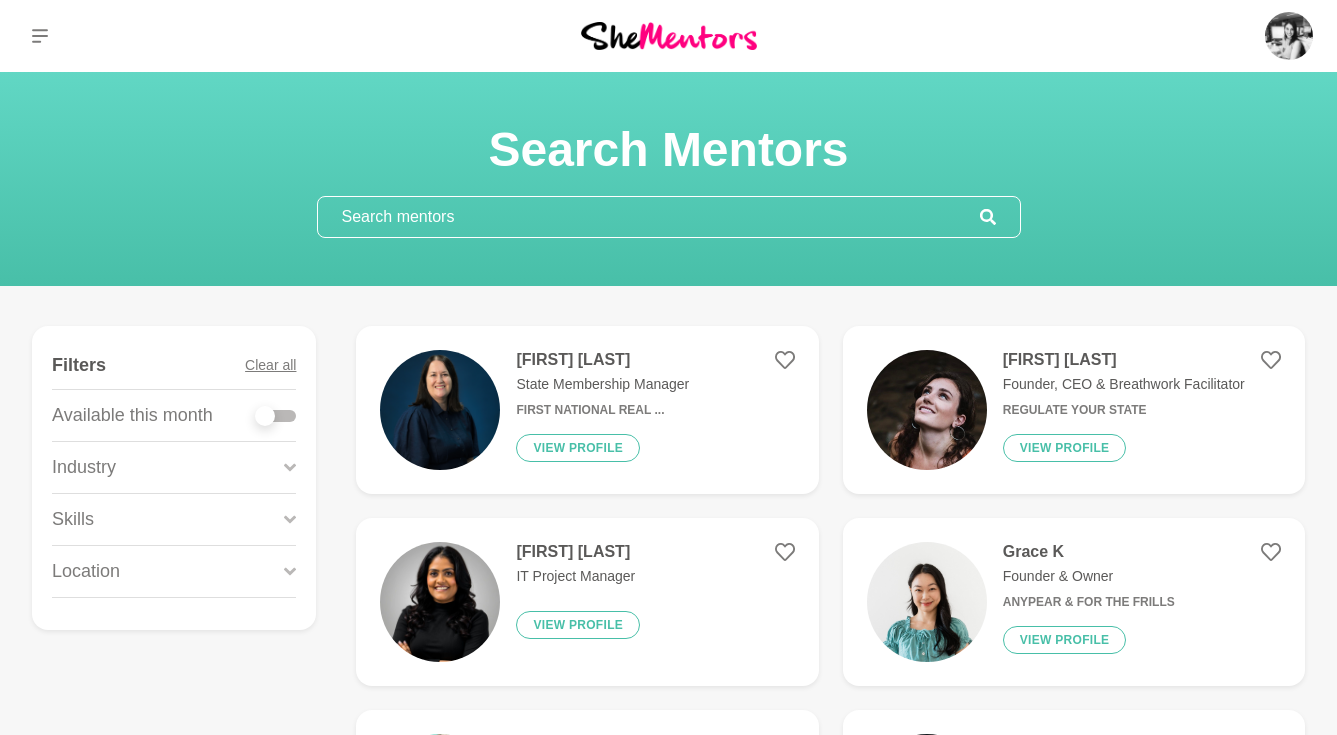click at bounding box center (265, 416) 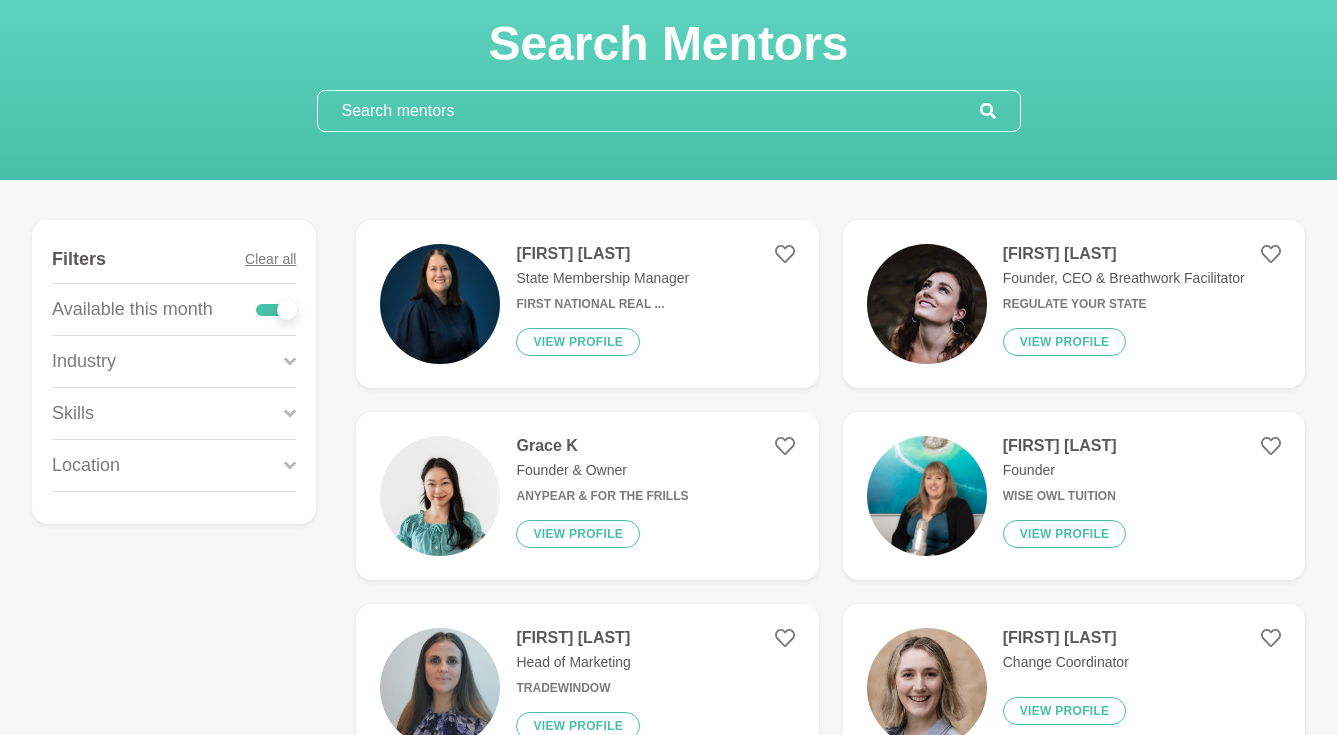 scroll, scrollTop: 130, scrollLeft: 0, axis: vertical 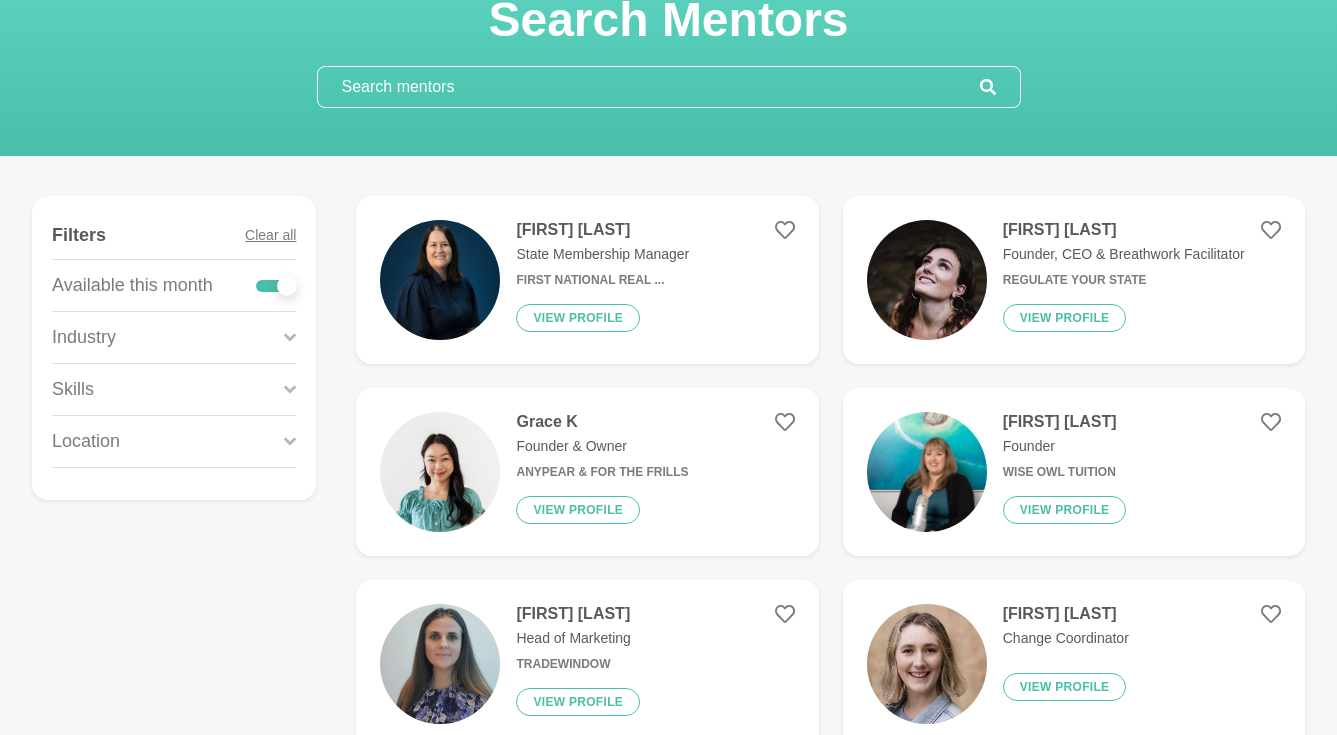 click 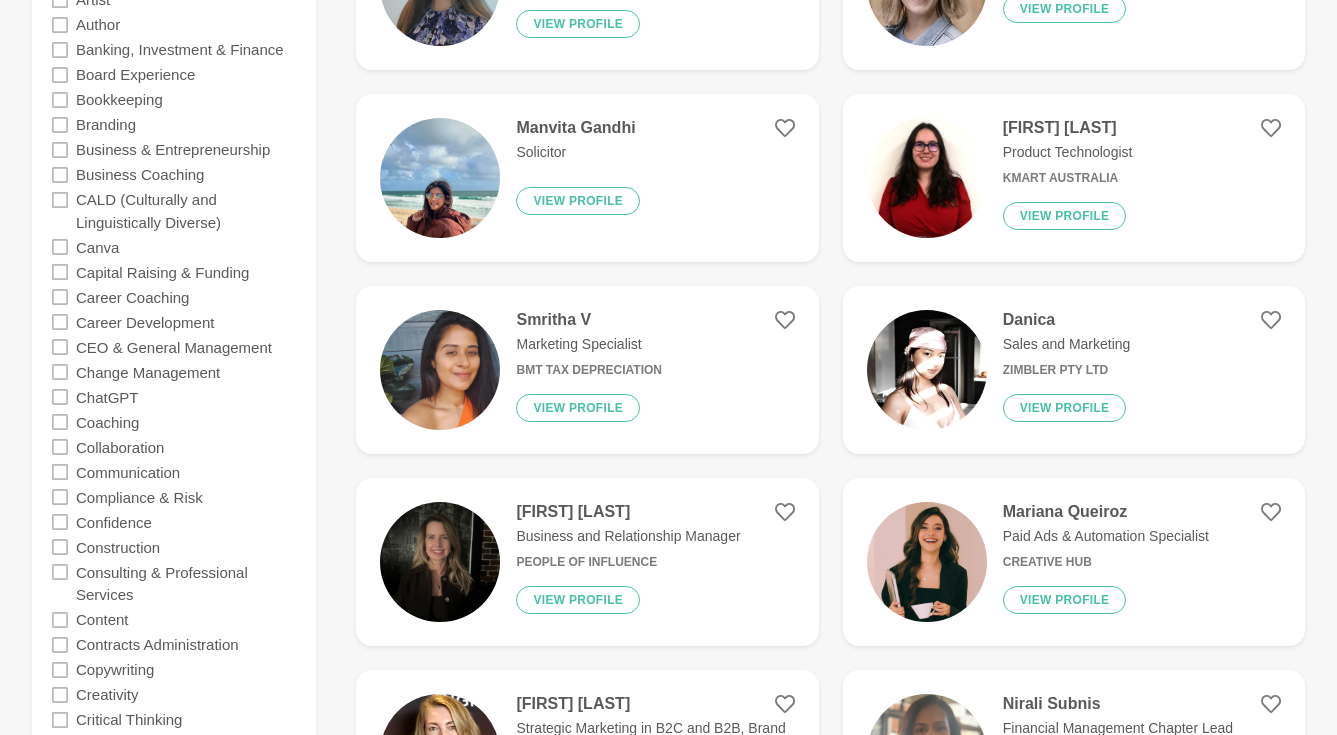 scroll, scrollTop: 813, scrollLeft: 0, axis: vertical 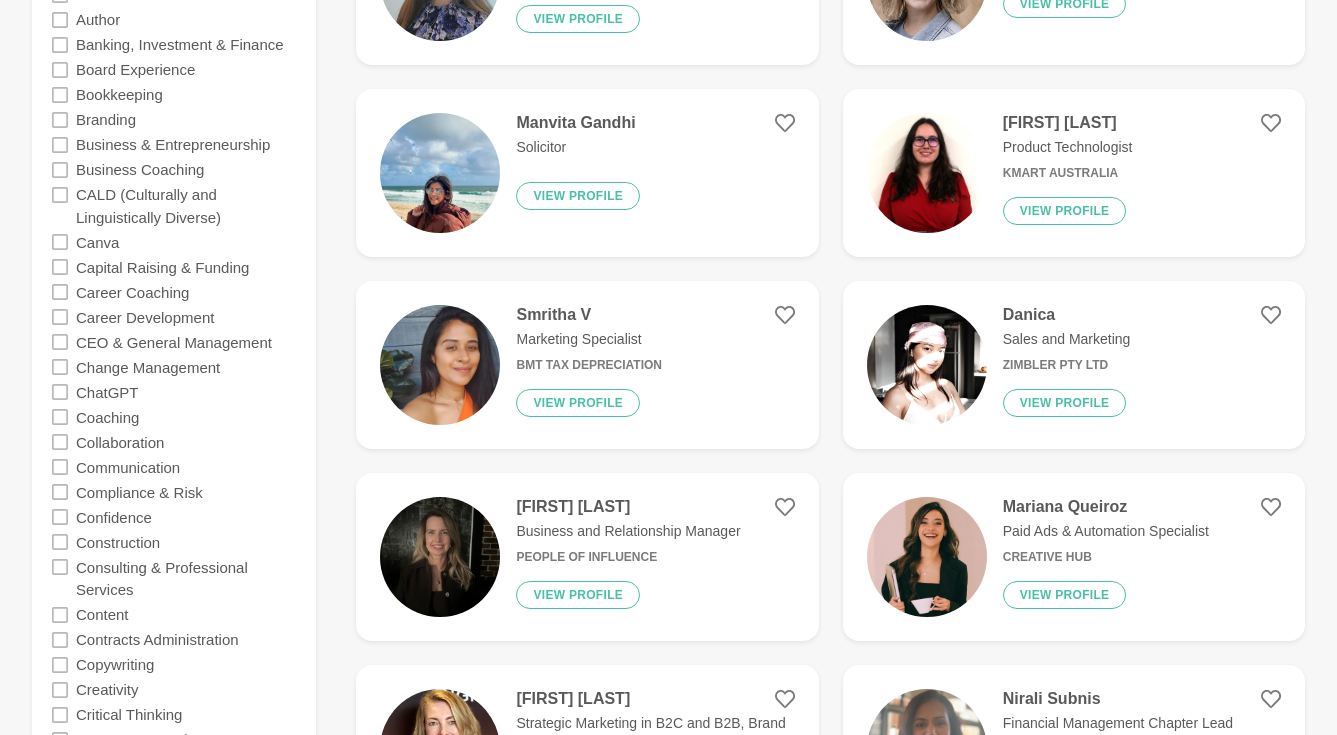 click 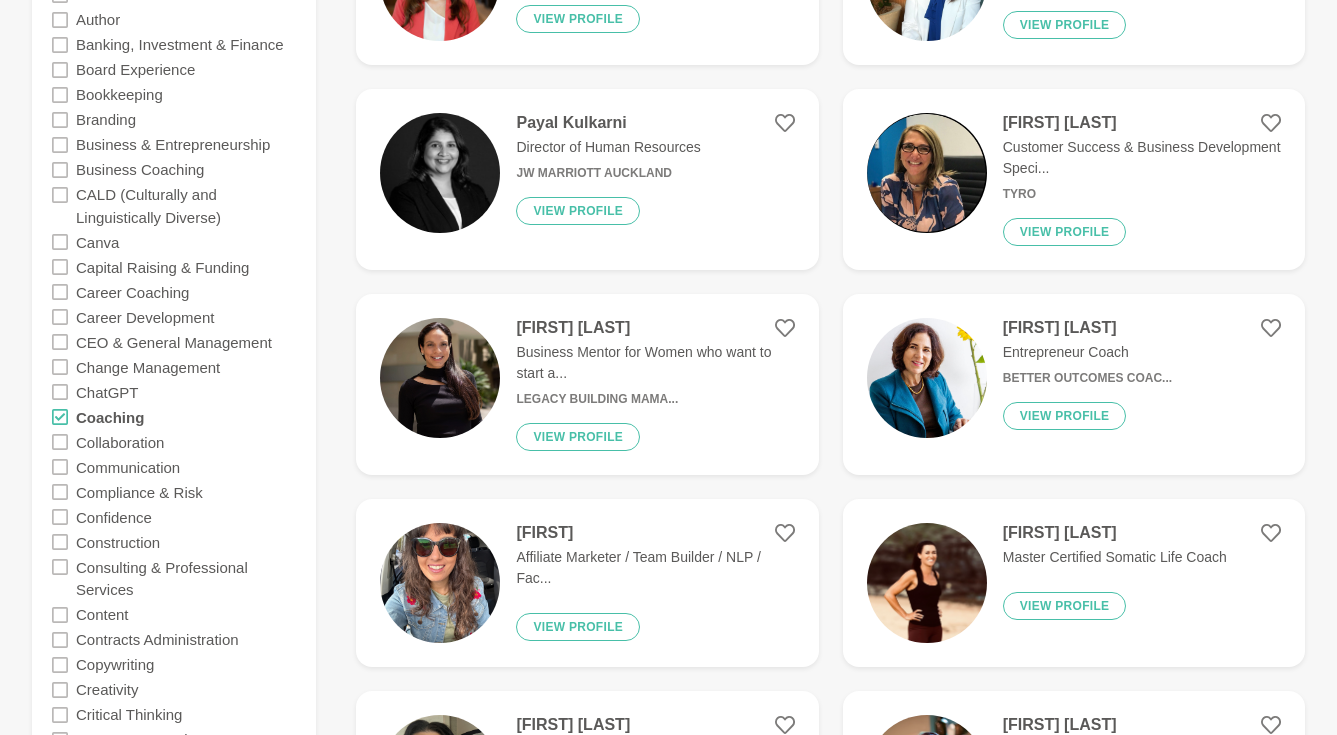 scroll, scrollTop: 1127, scrollLeft: 0, axis: vertical 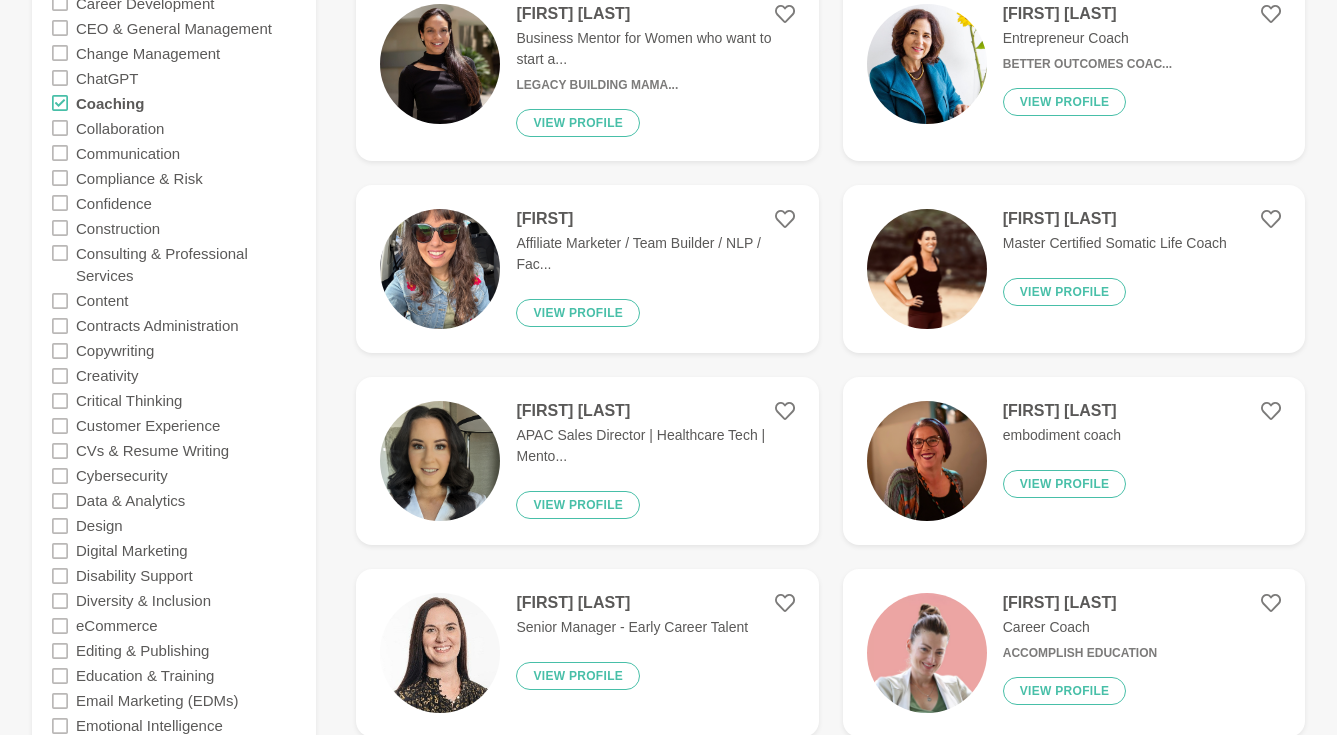 click 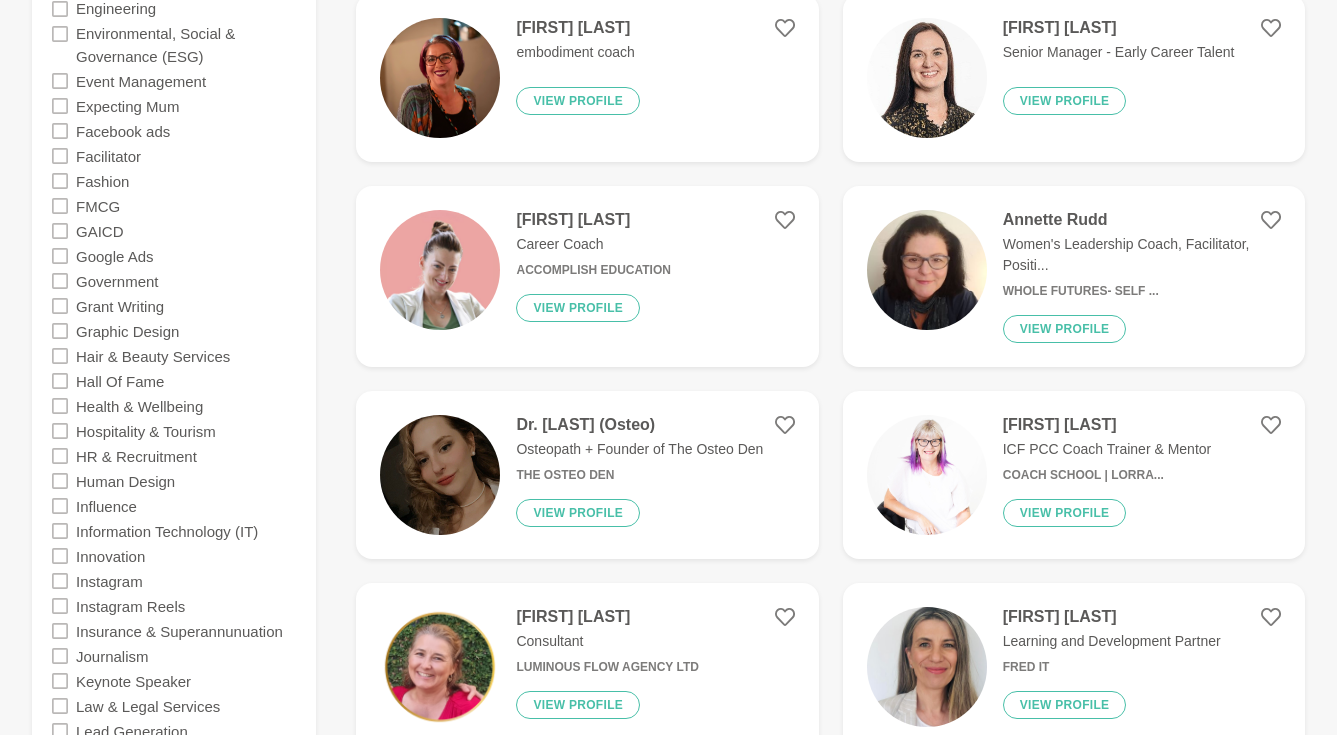 scroll, scrollTop: 1897, scrollLeft: 0, axis: vertical 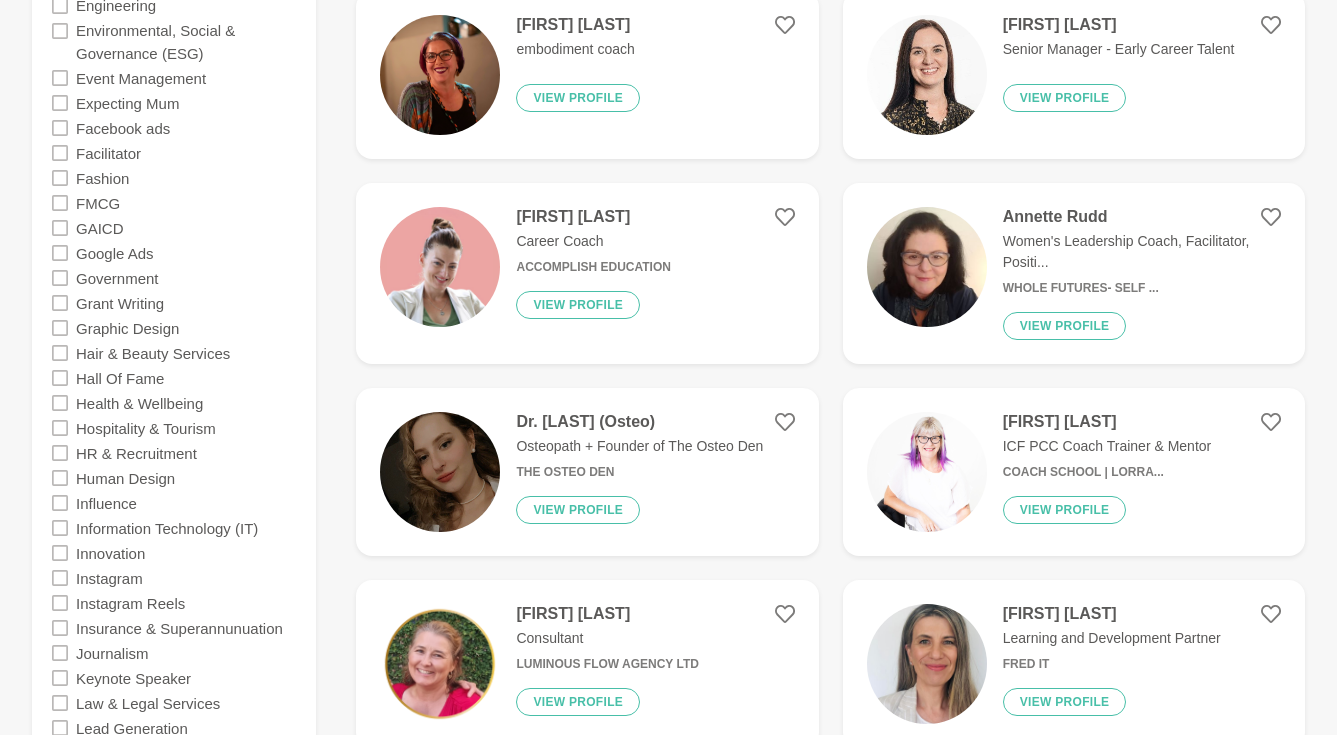 click 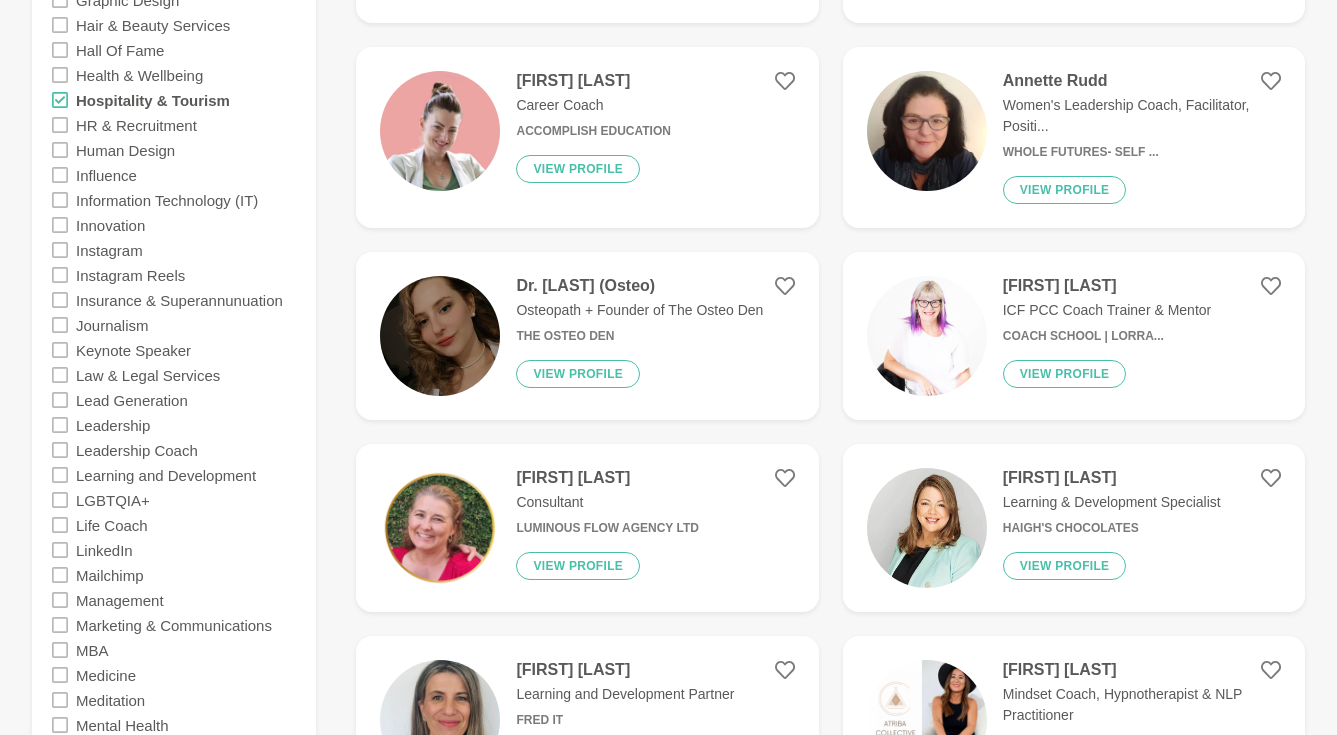 scroll, scrollTop: 2226, scrollLeft: 0, axis: vertical 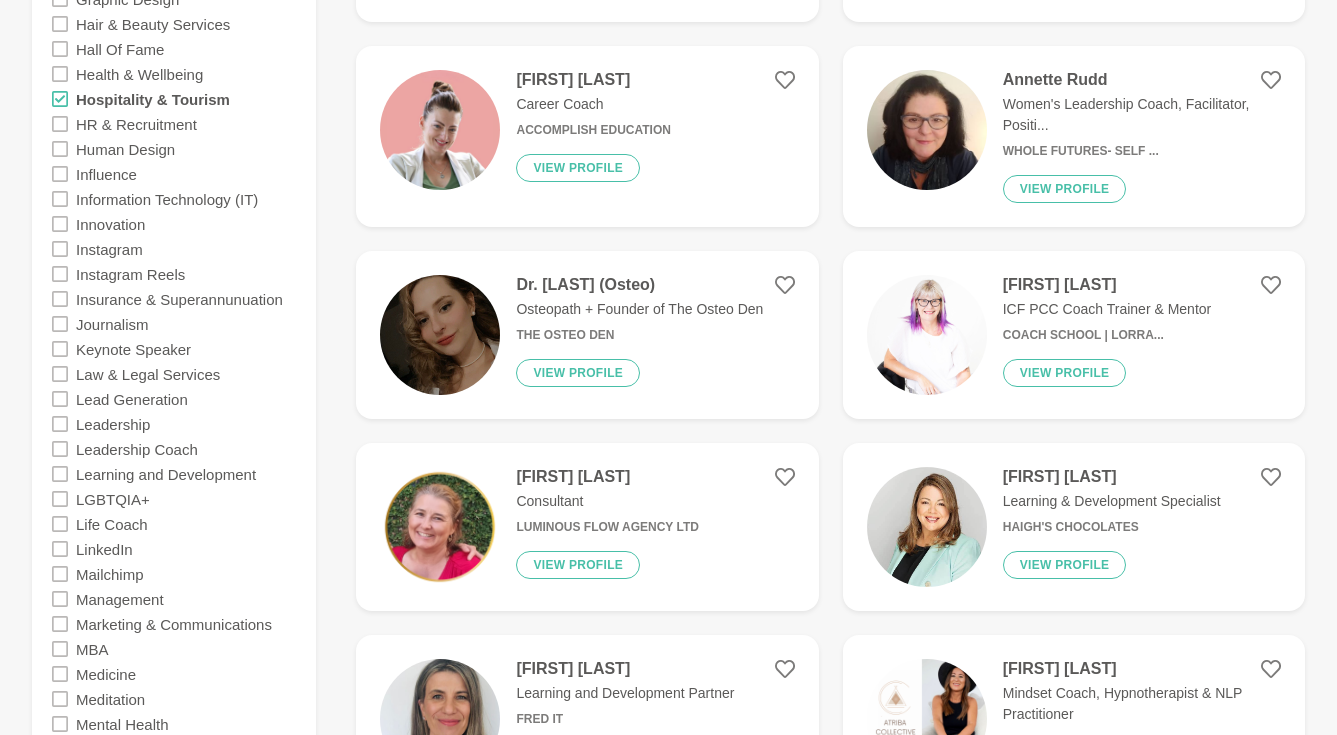 click 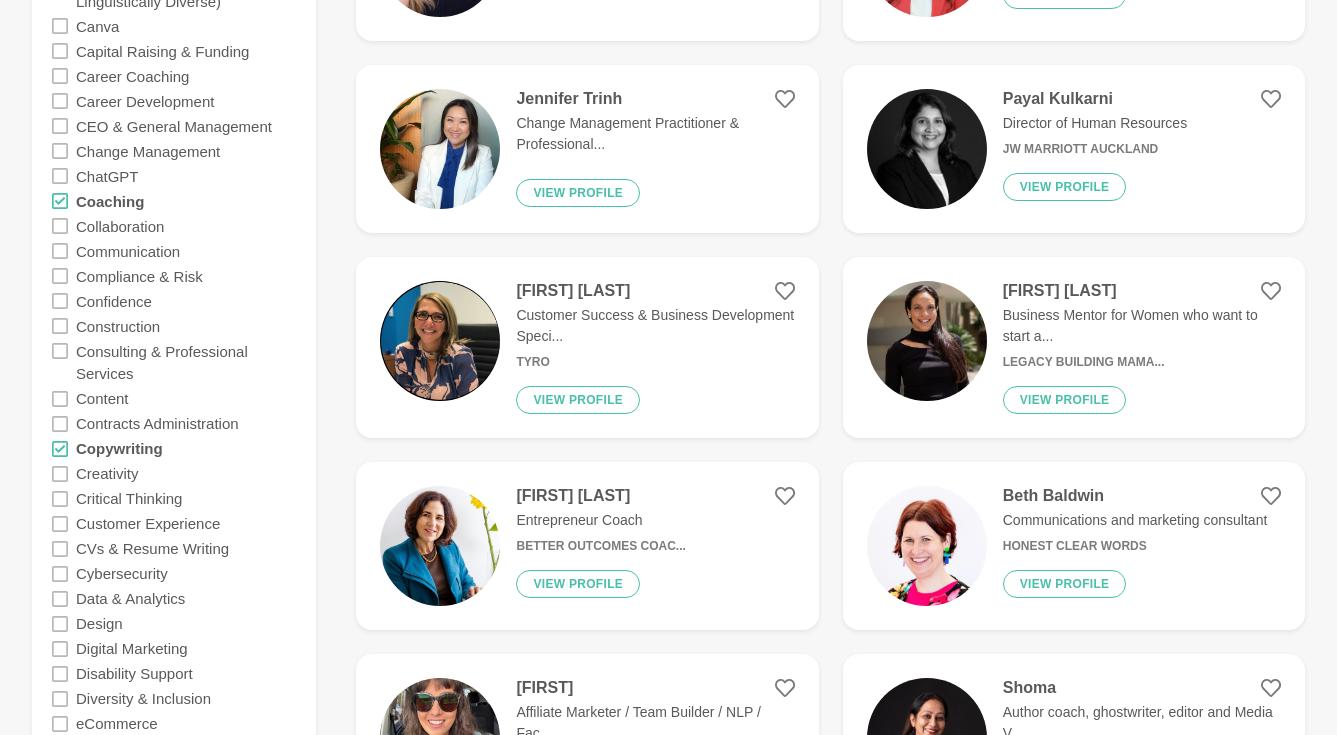 scroll, scrollTop: 1028, scrollLeft: 0, axis: vertical 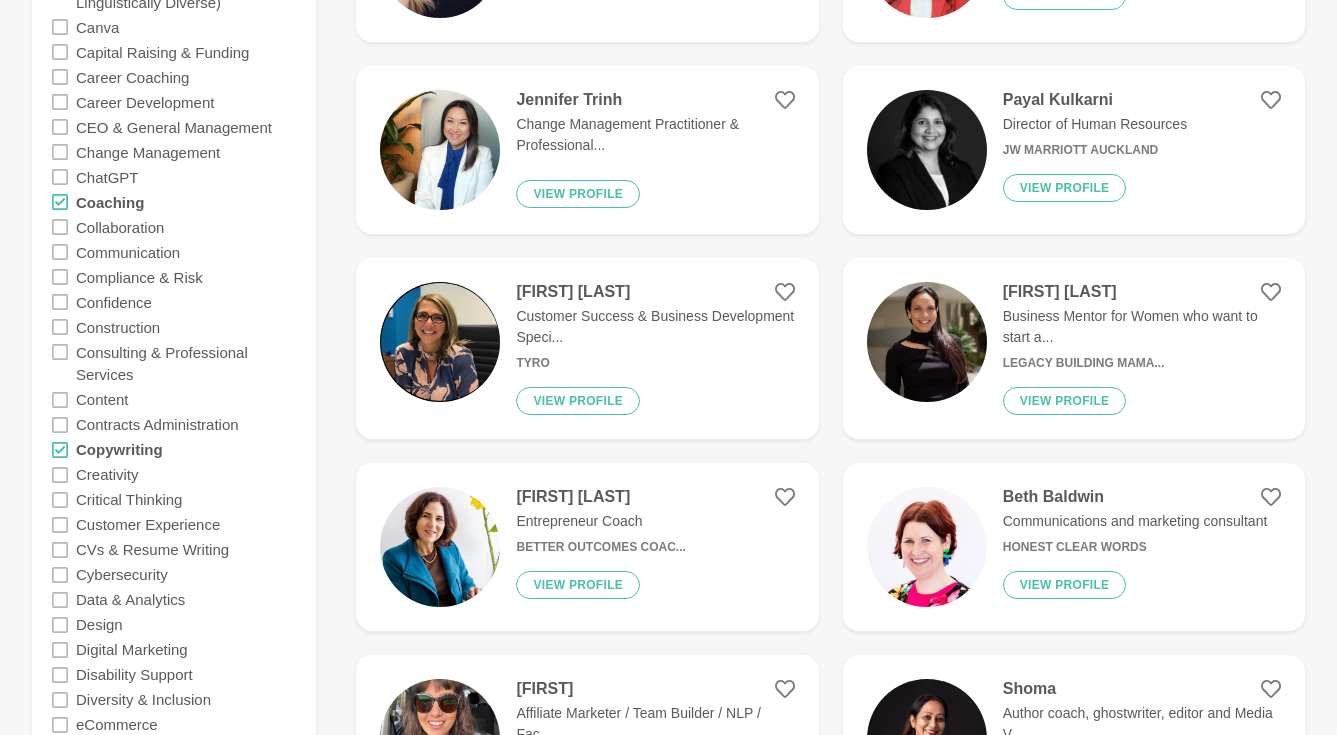 click 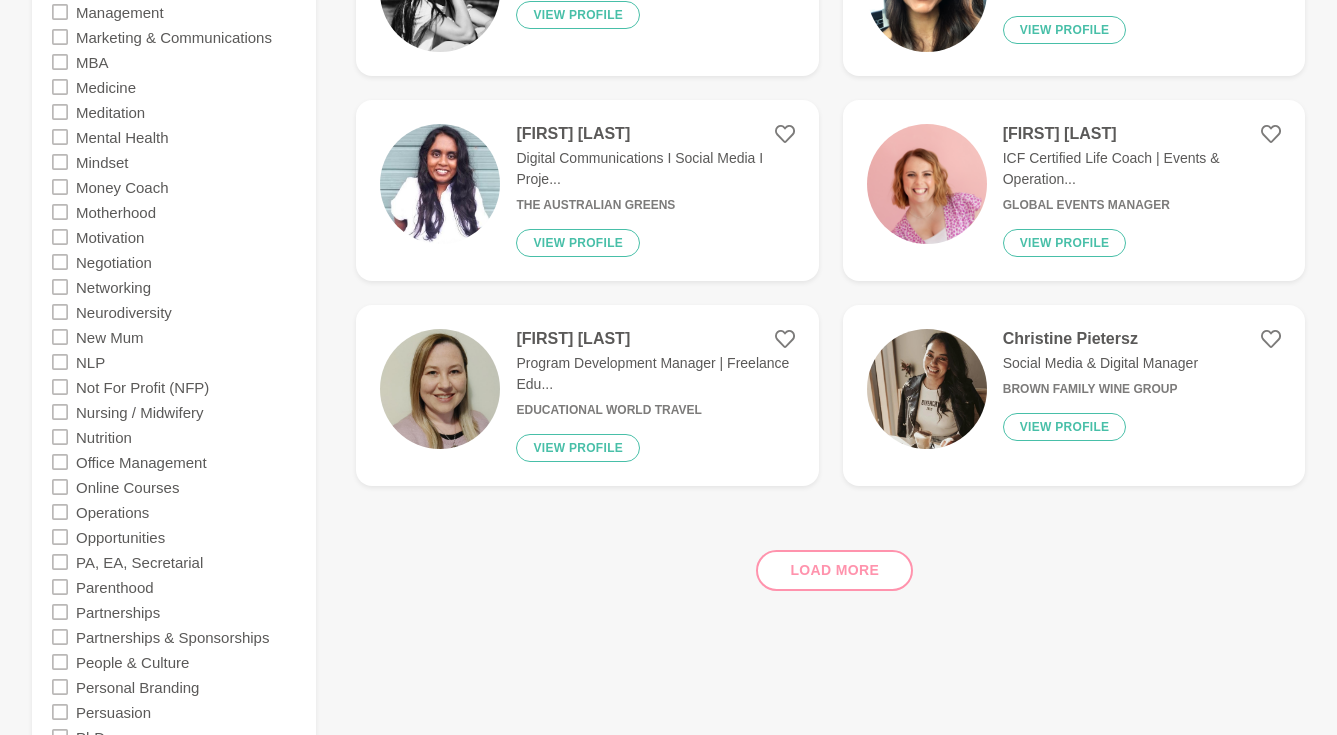 scroll, scrollTop: 2815, scrollLeft: 0, axis: vertical 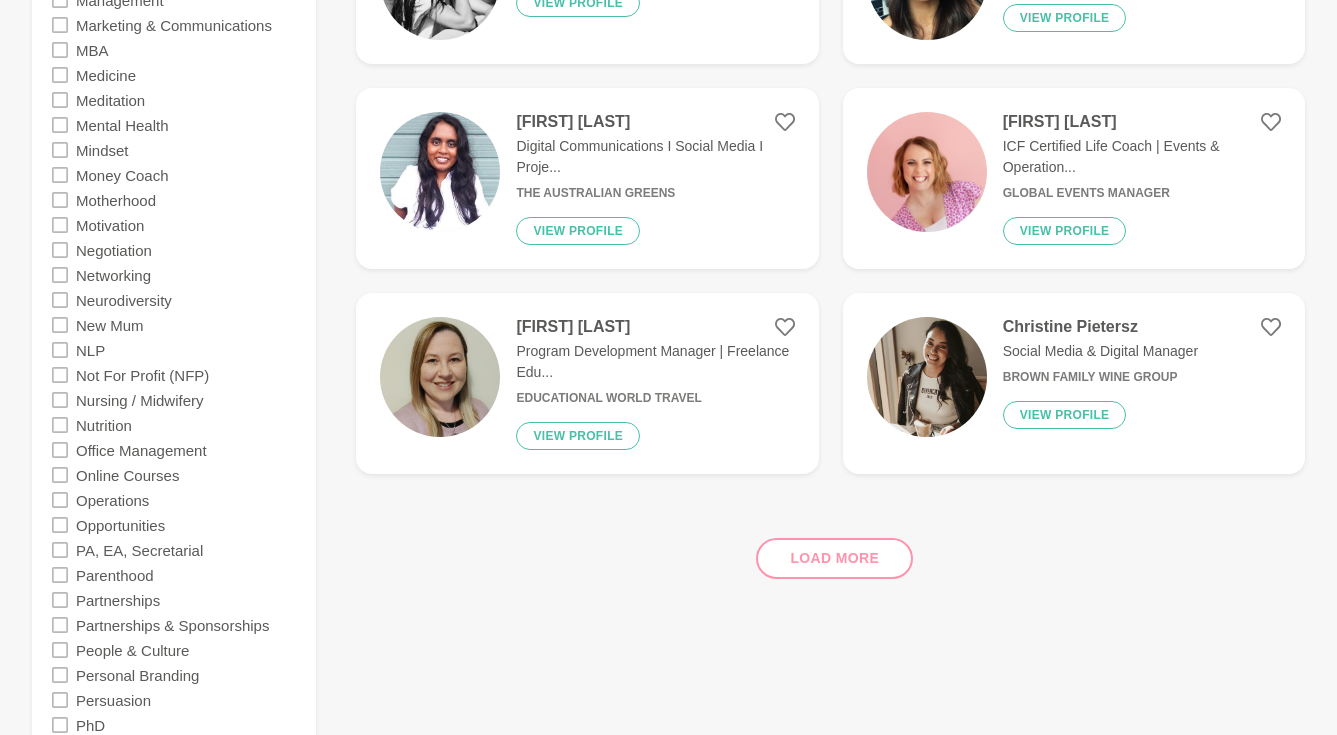 click on "Load more" at bounding box center (830, 550) 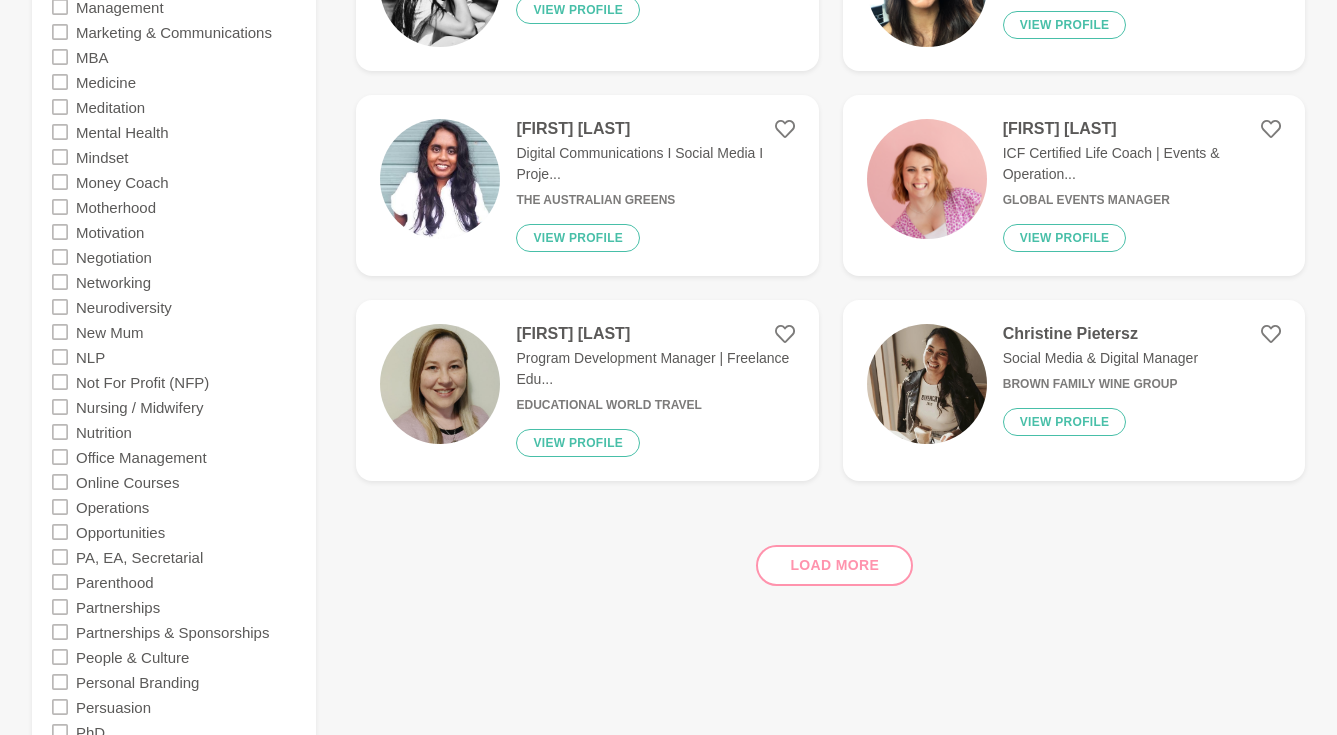 scroll, scrollTop: 2829, scrollLeft: 0, axis: vertical 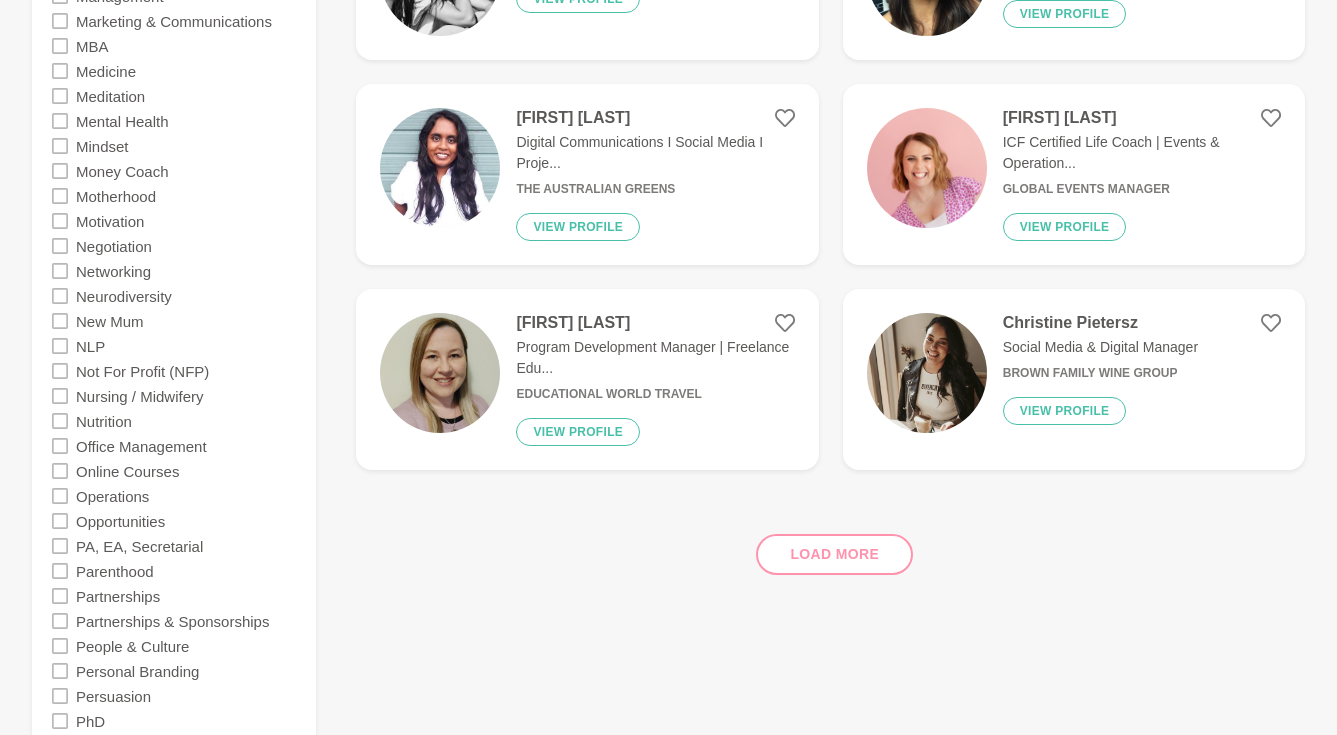 click on "Load more" at bounding box center [830, 546] 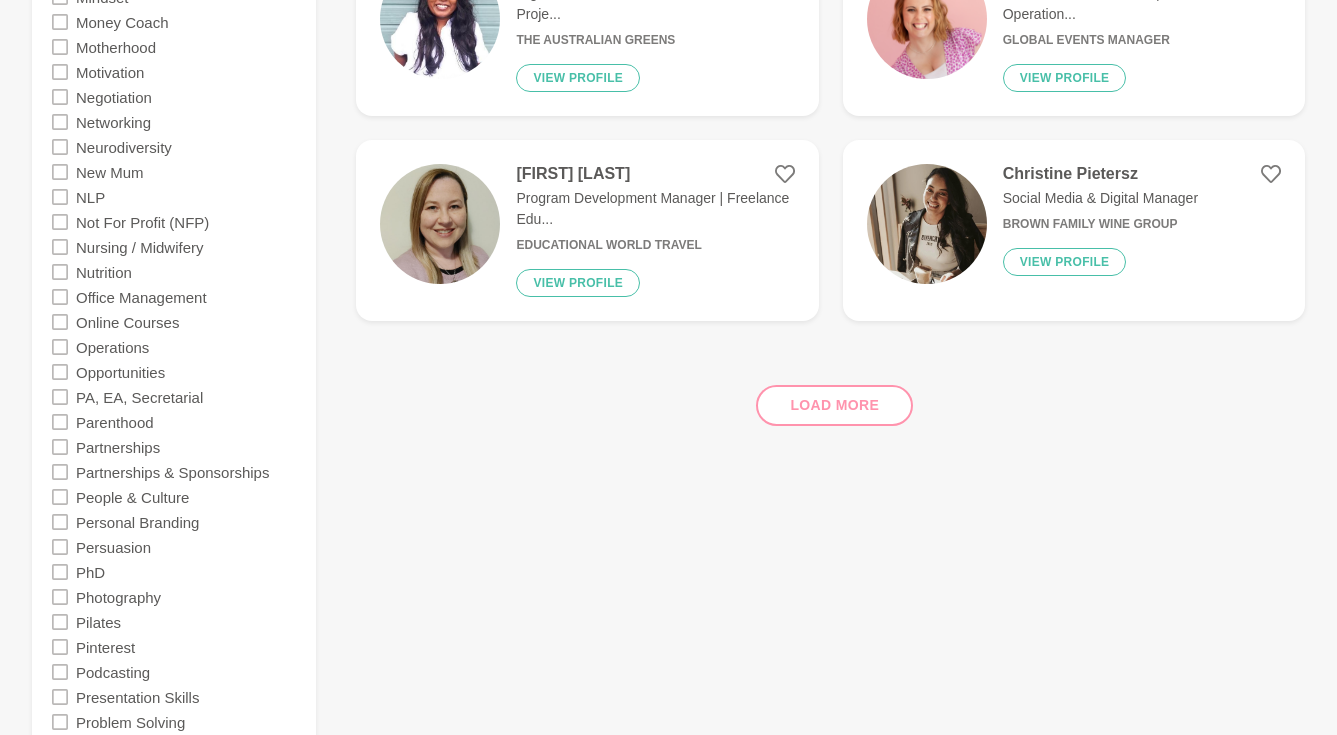 scroll, scrollTop: 2980, scrollLeft: 0, axis: vertical 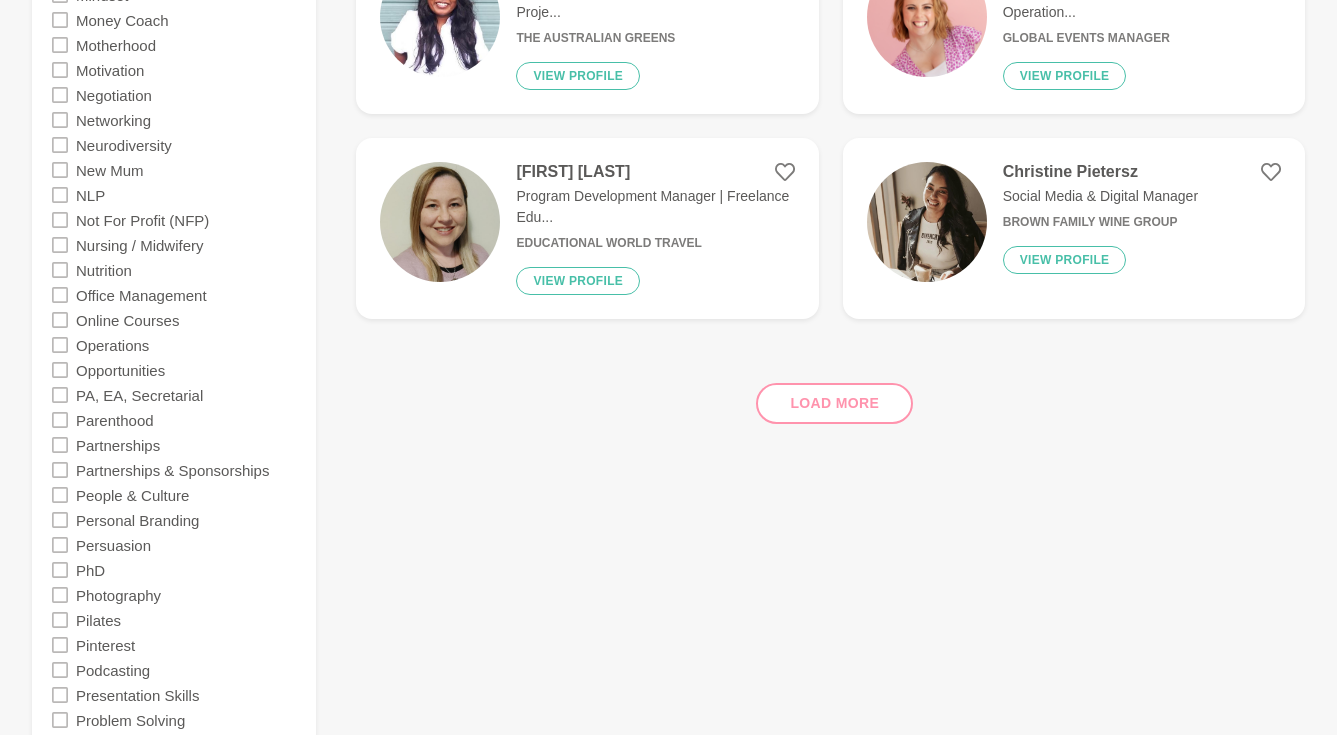 click on "Program Development Manager  |  Freelance Edu..." at bounding box center [655, 207] 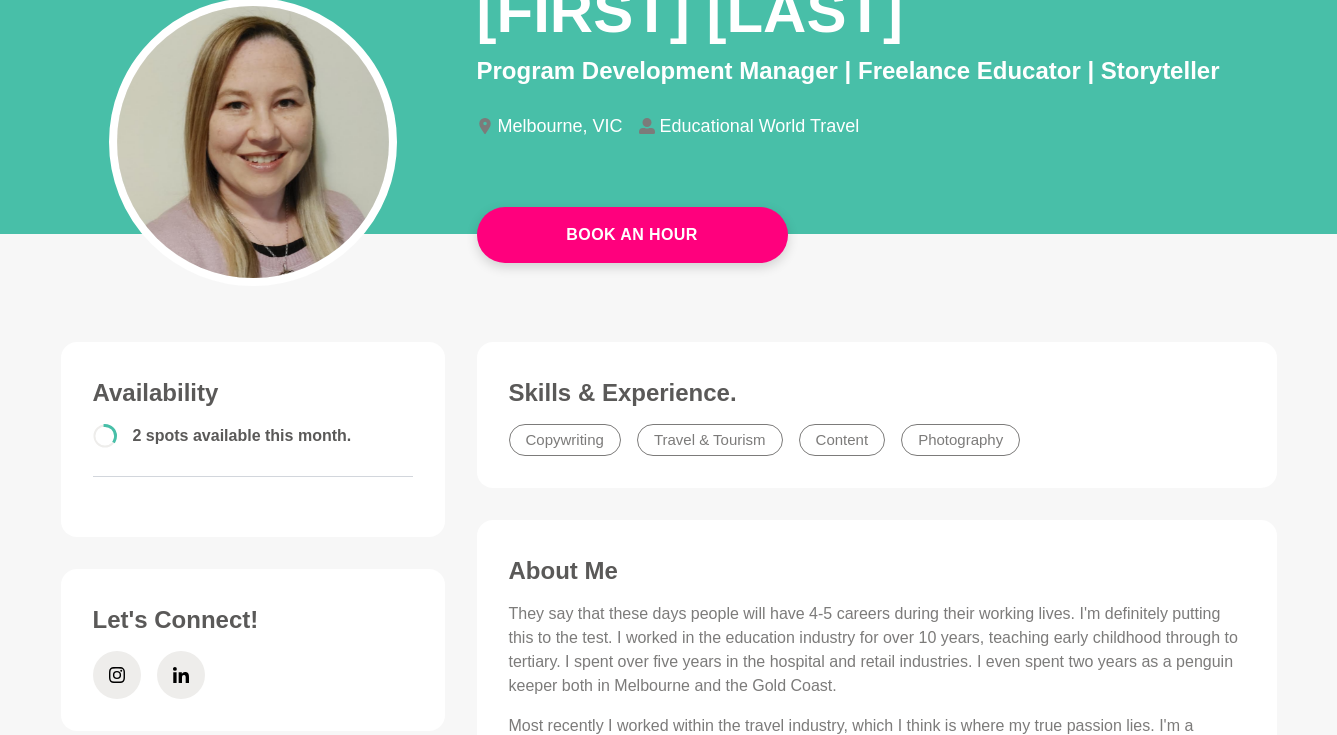 scroll, scrollTop: 186, scrollLeft: 0, axis: vertical 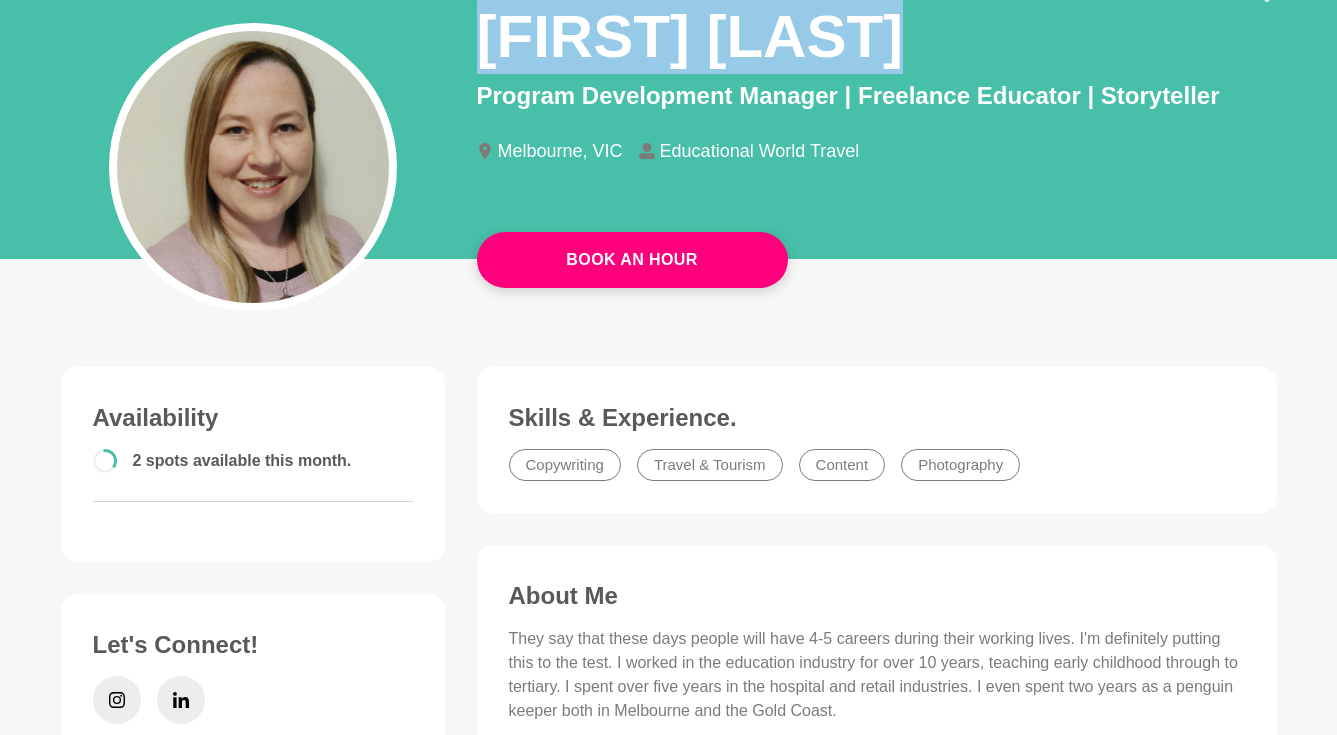 drag, startPoint x: 927, startPoint y: 21, endPoint x: 489, endPoint y: 28, distance: 438.05594 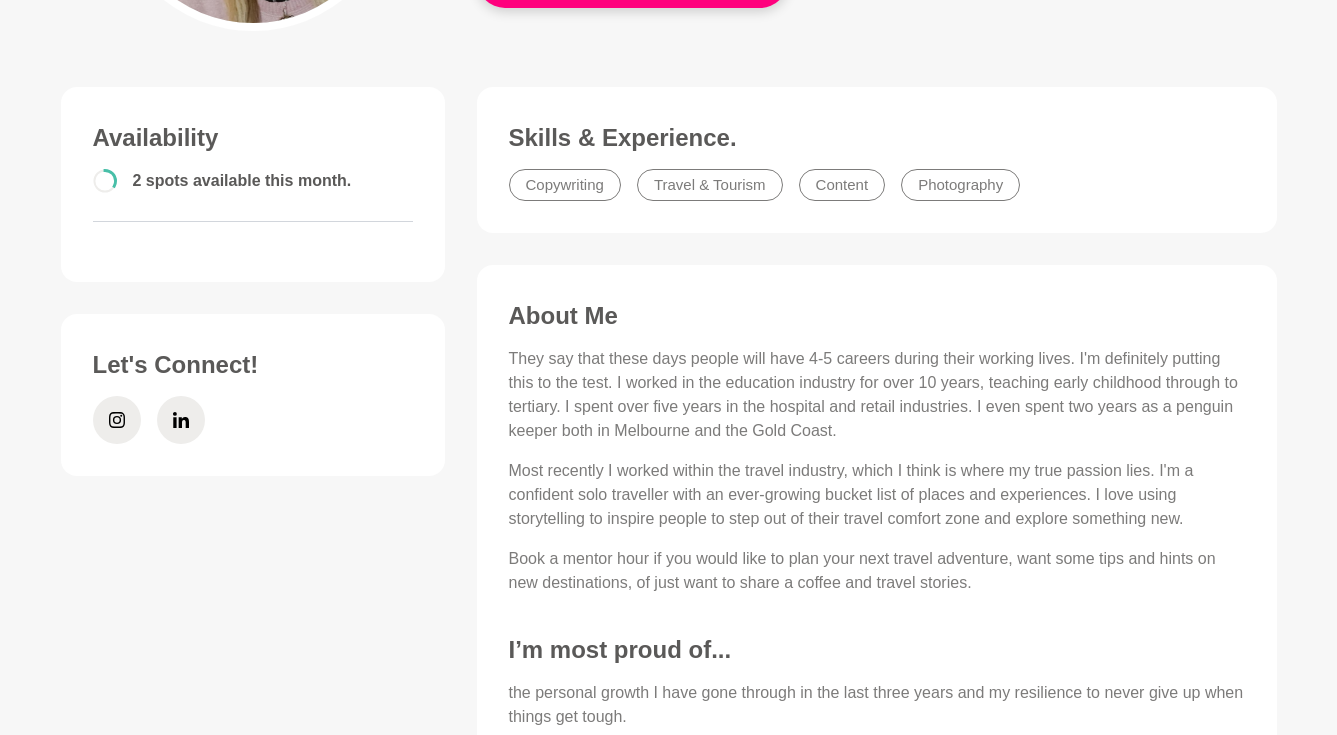 scroll, scrollTop: 283, scrollLeft: 0, axis: vertical 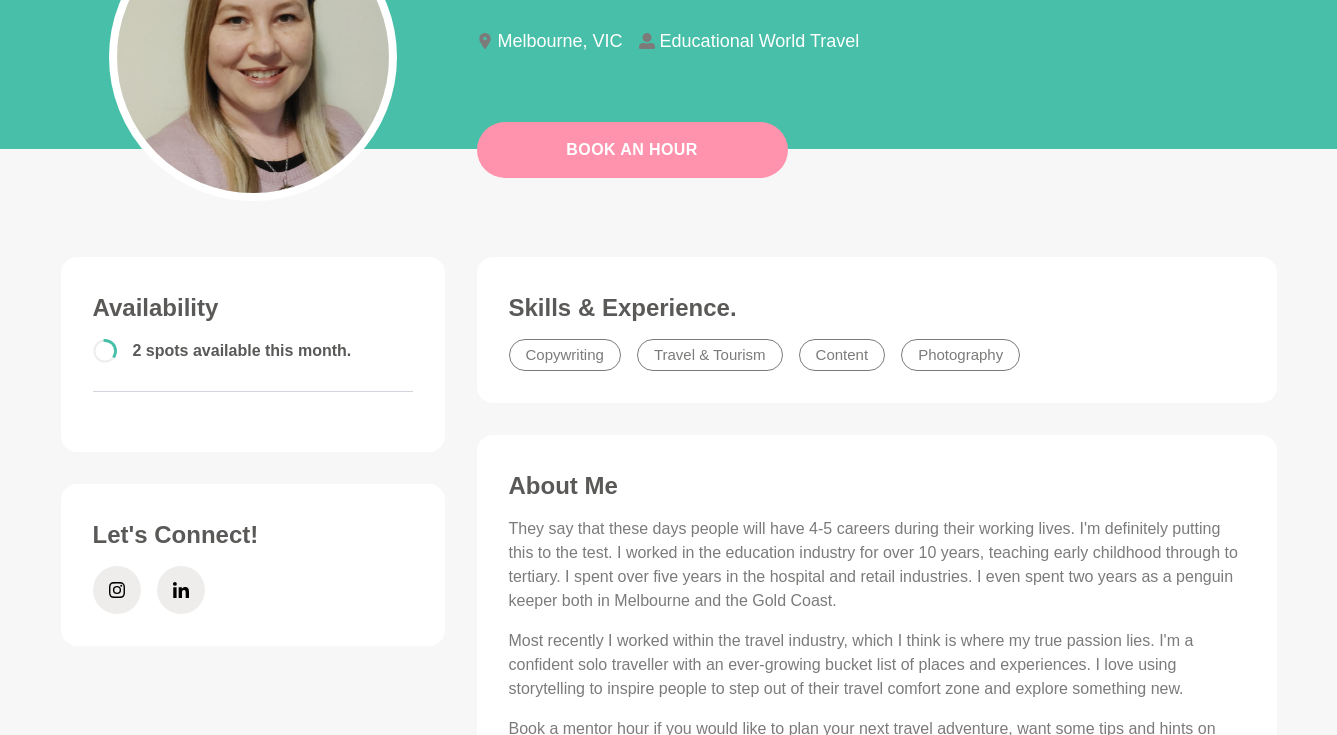 click on "Book An Hour" at bounding box center (632, 150) 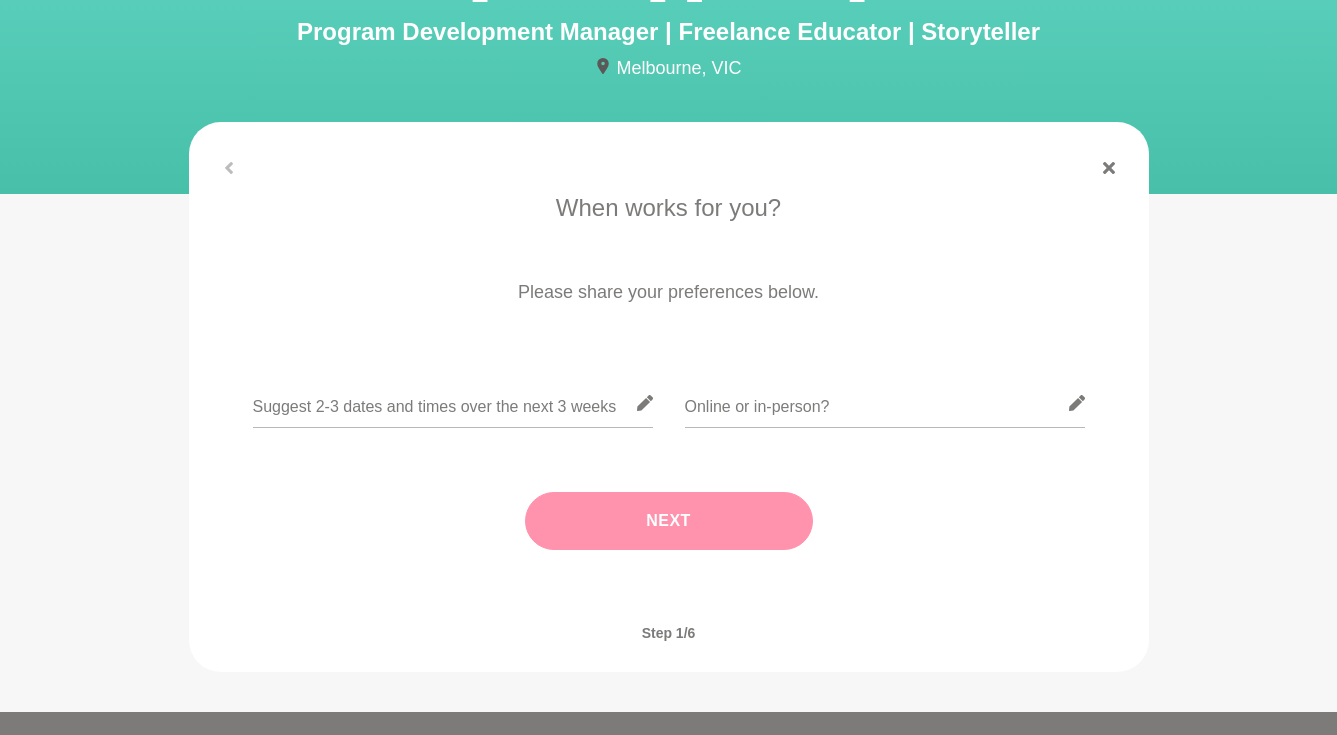 scroll, scrollTop: 354, scrollLeft: 0, axis: vertical 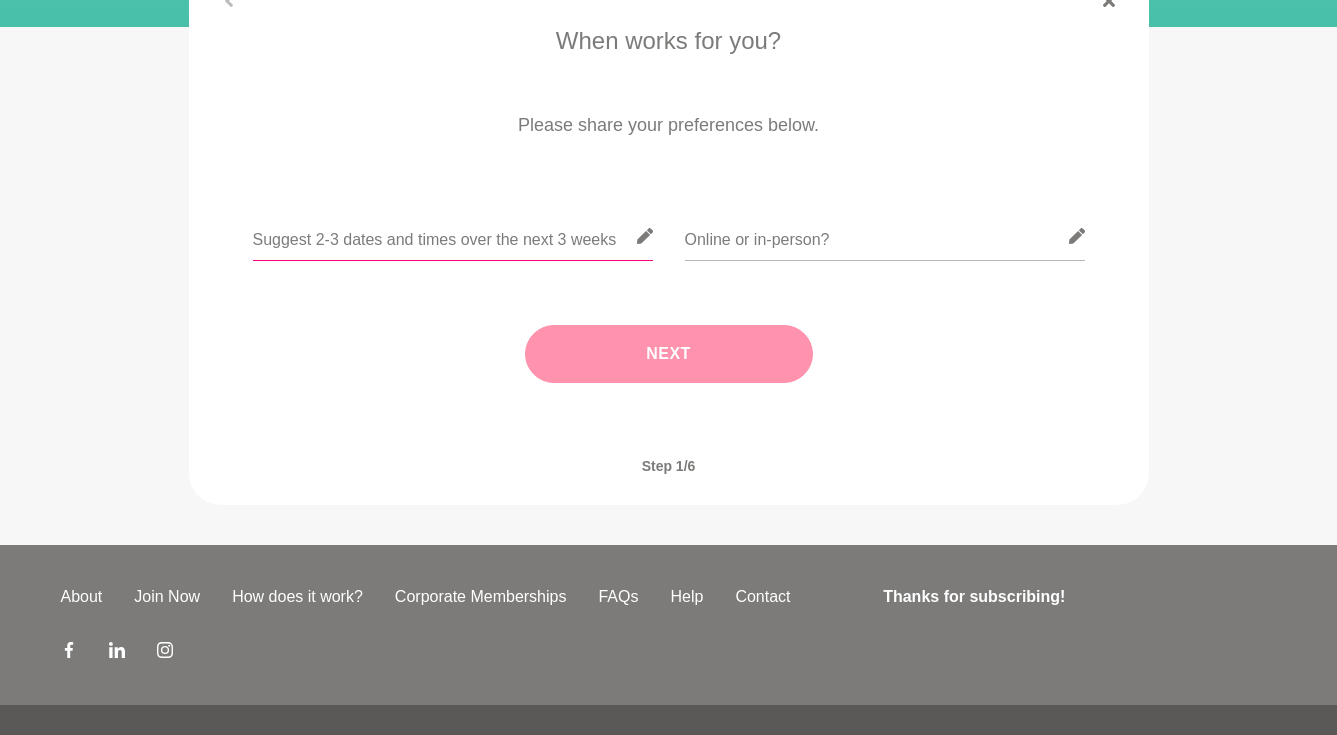 click at bounding box center [453, 236] 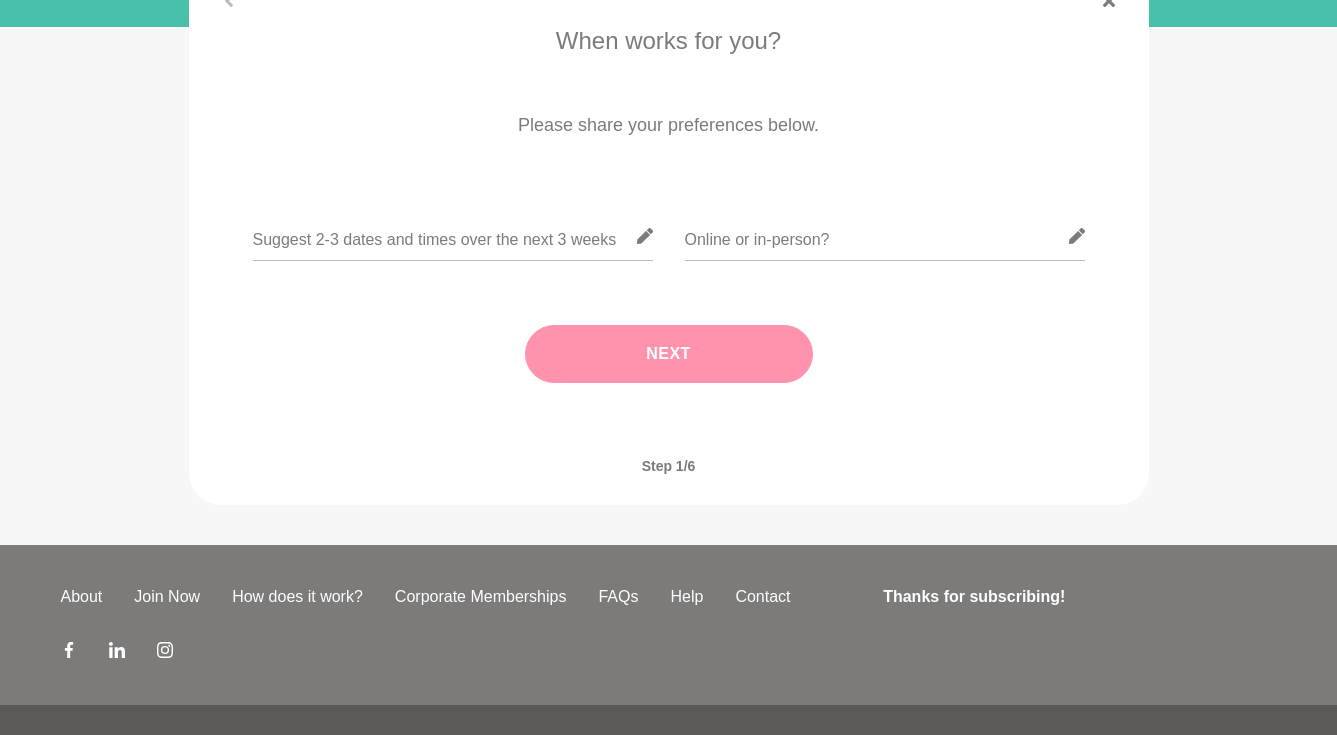 click at bounding box center (669, 248) 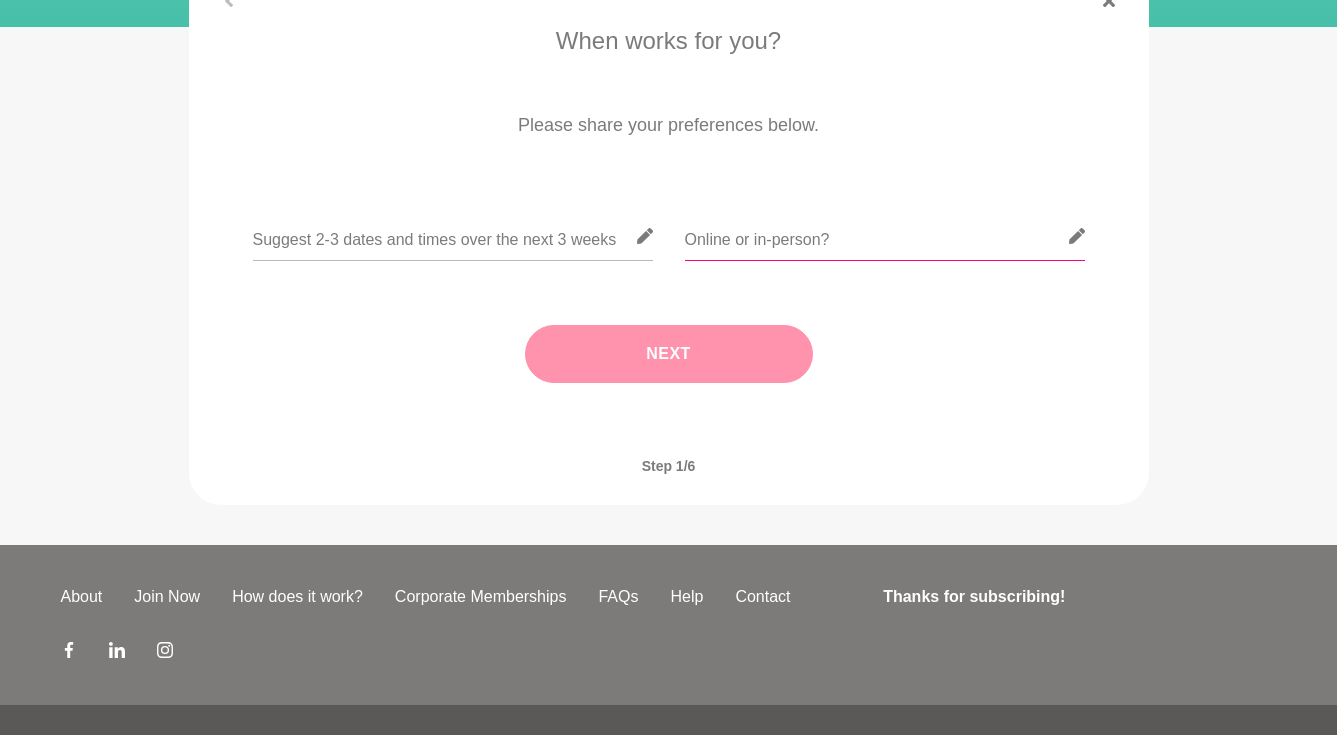 click at bounding box center (885, 236) 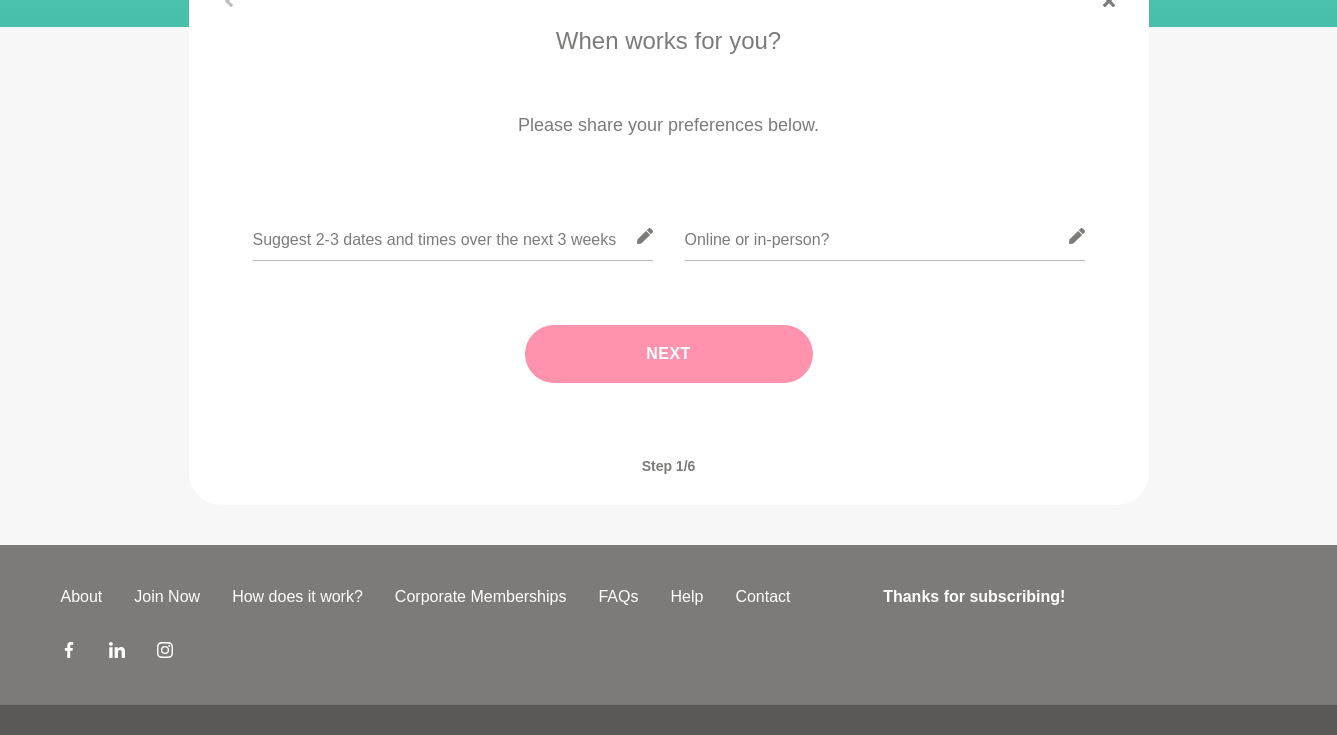 click 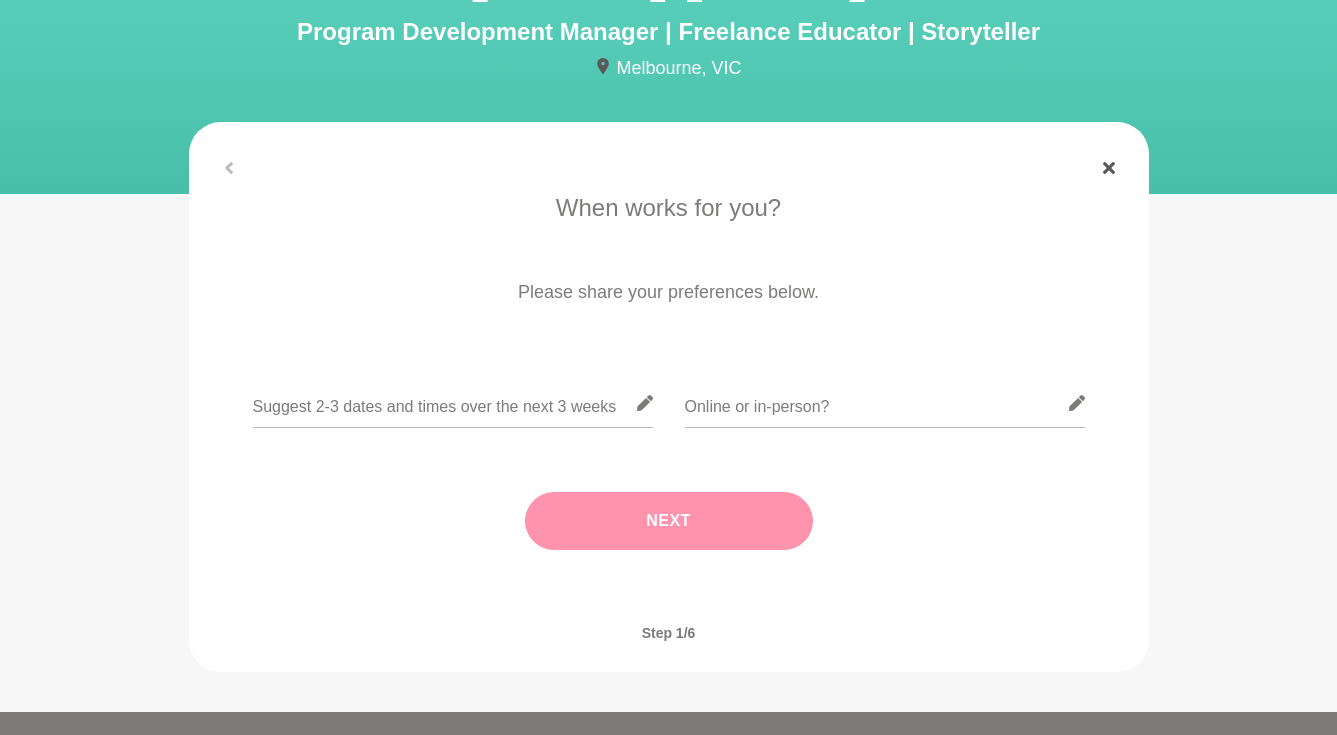 click 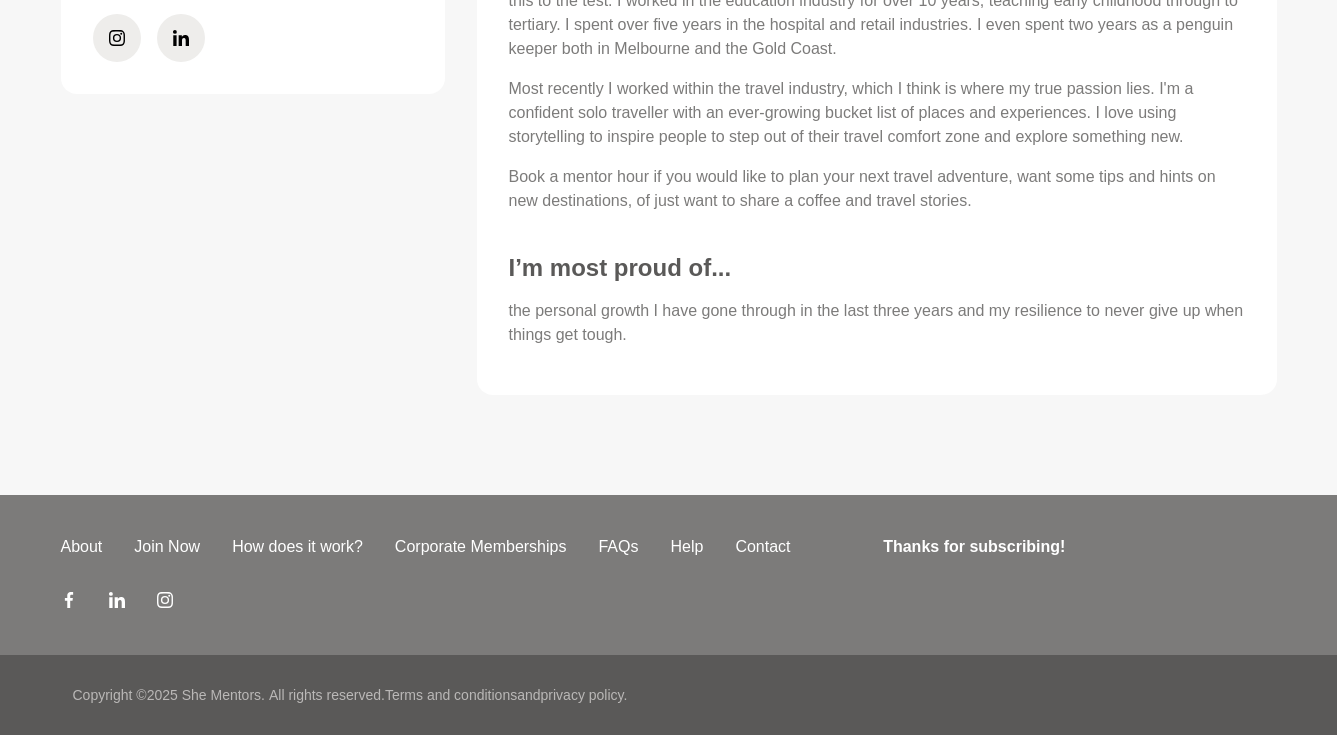 scroll, scrollTop: 0, scrollLeft: 0, axis: both 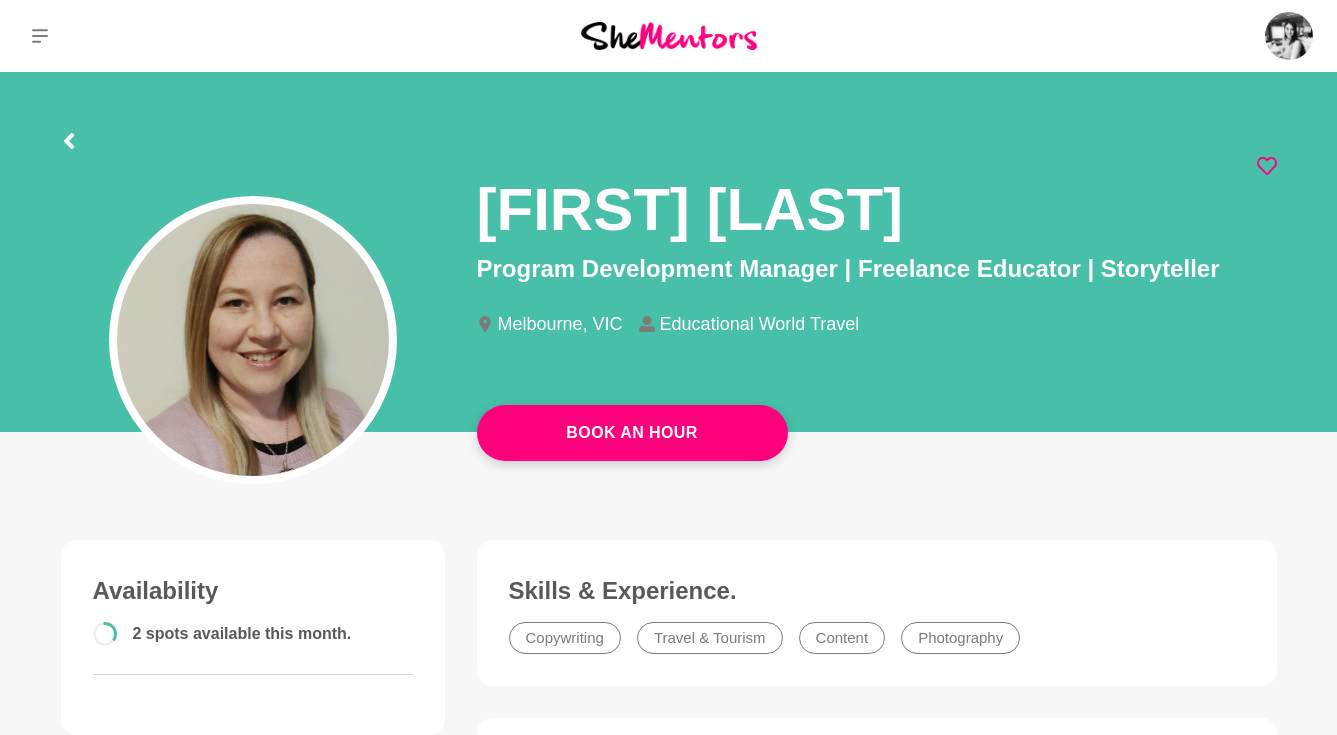 click 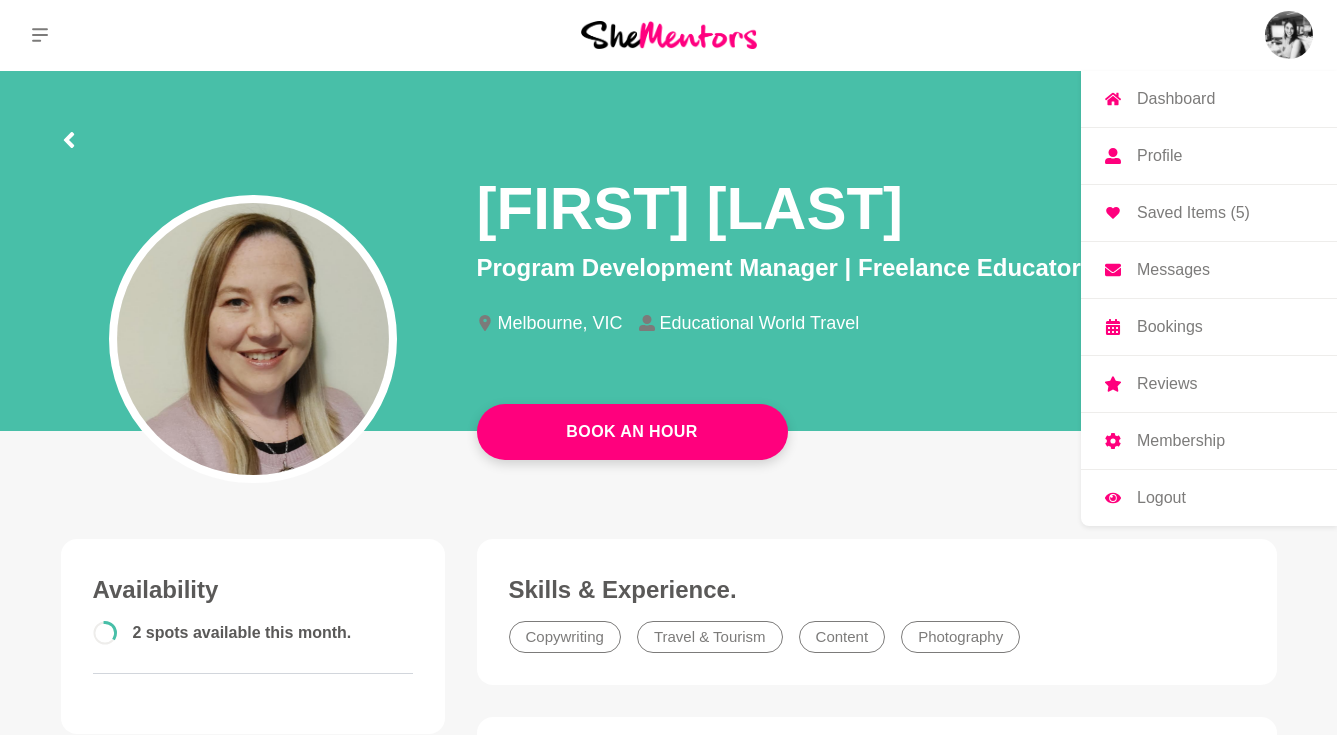 scroll, scrollTop: 0, scrollLeft: 0, axis: both 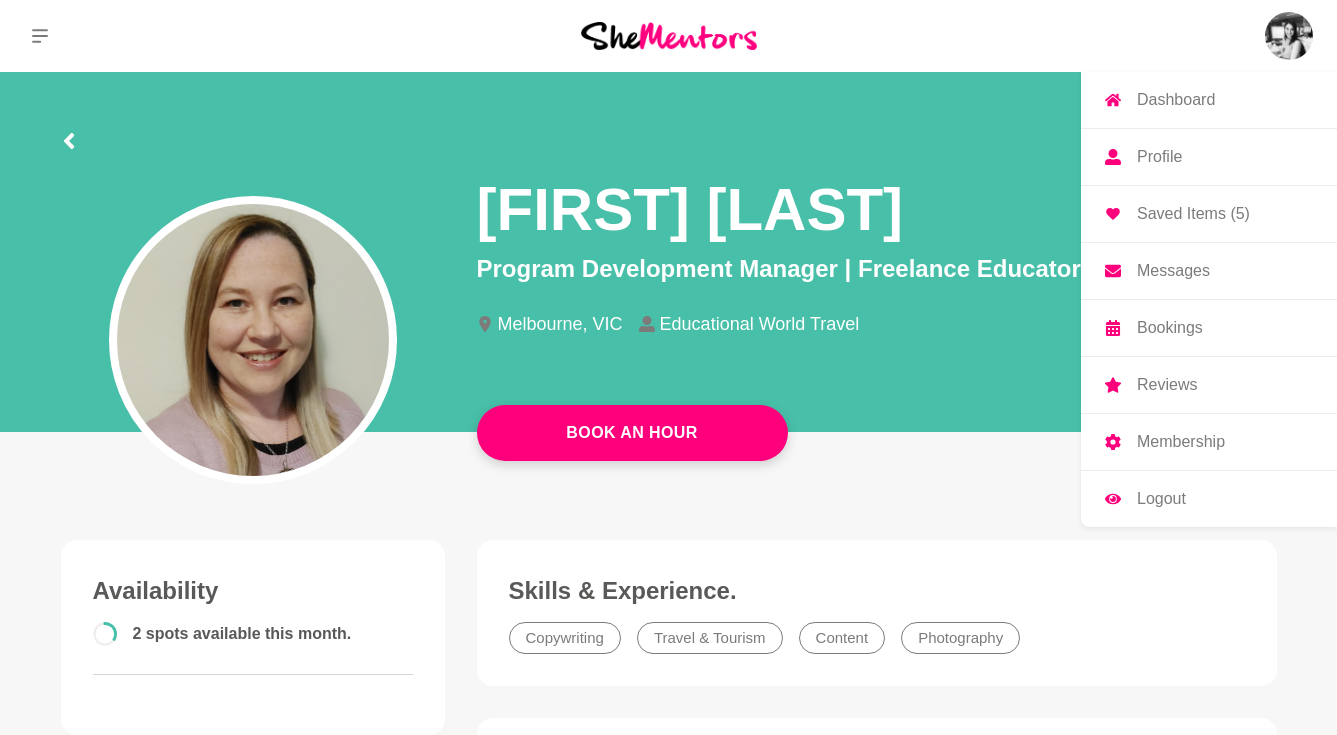 click on "Profile" at bounding box center [1209, 157] 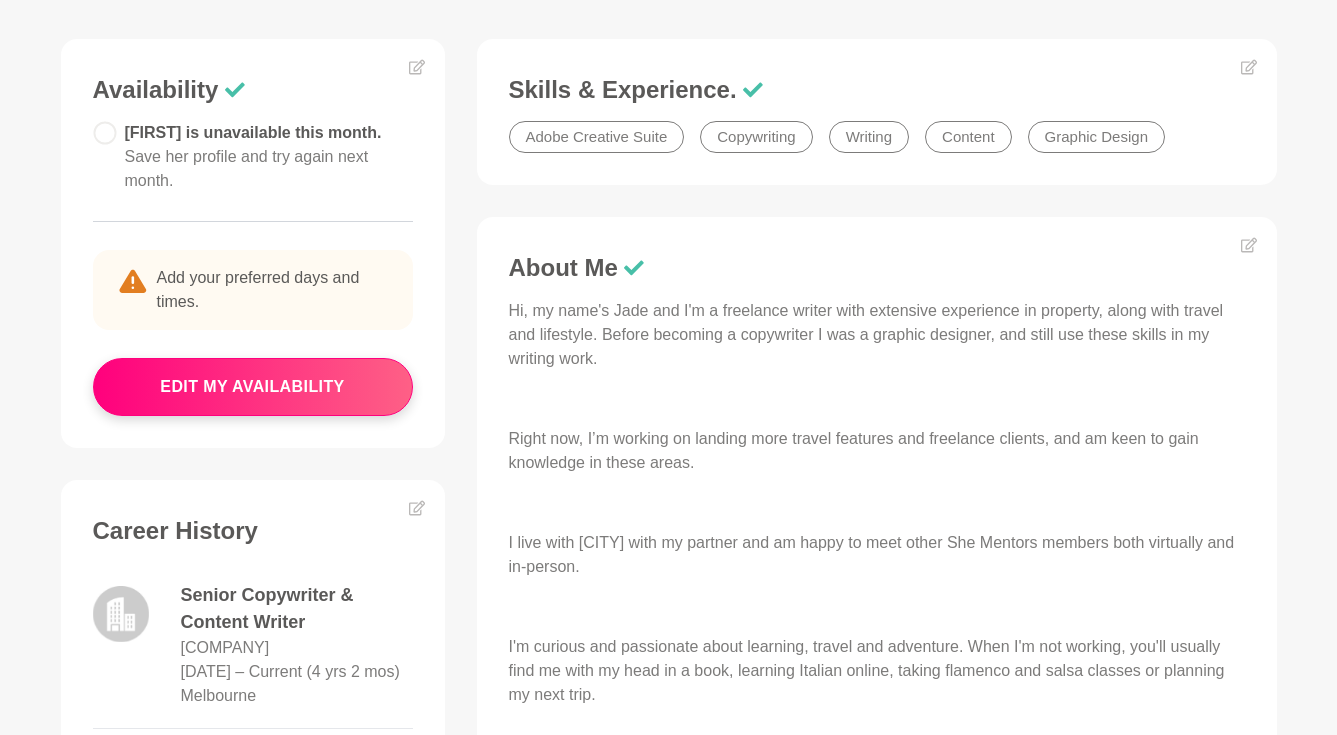 scroll, scrollTop: 509, scrollLeft: 0, axis: vertical 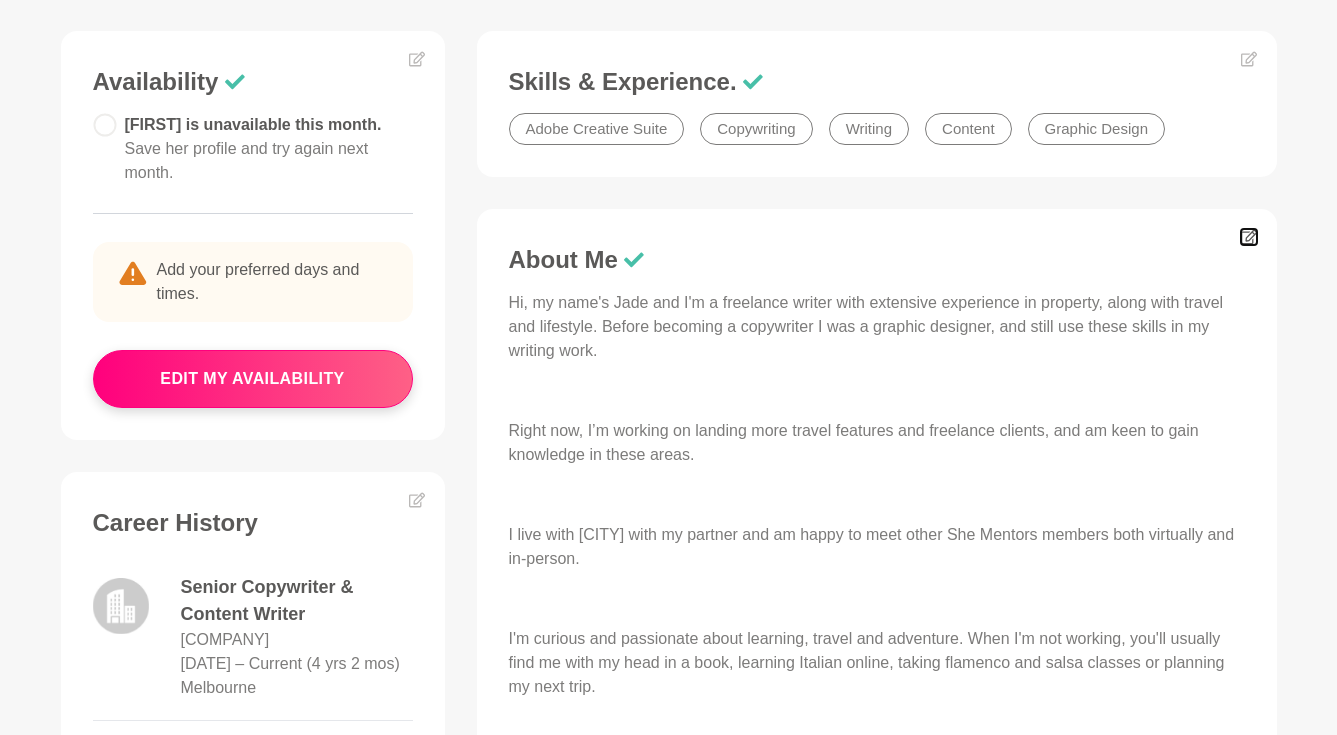 click 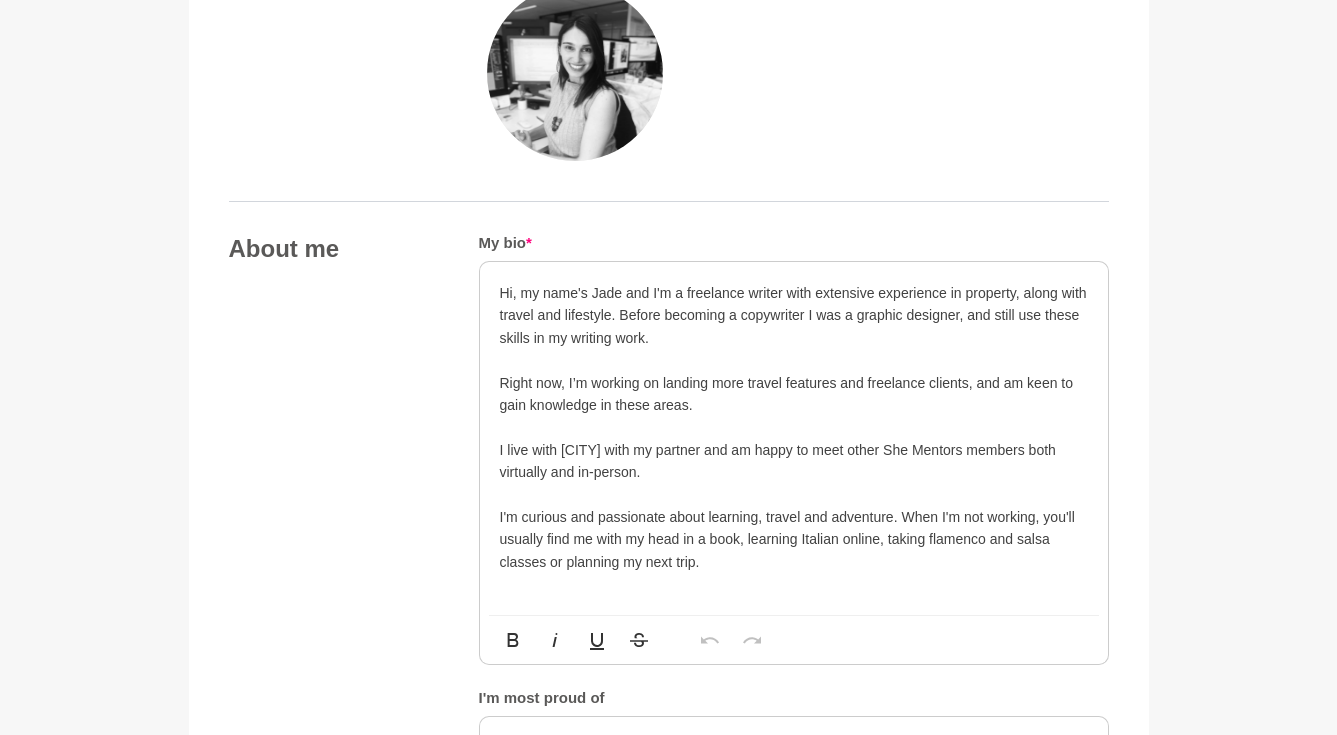 scroll, scrollTop: 968, scrollLeft: 0, axis: vertical 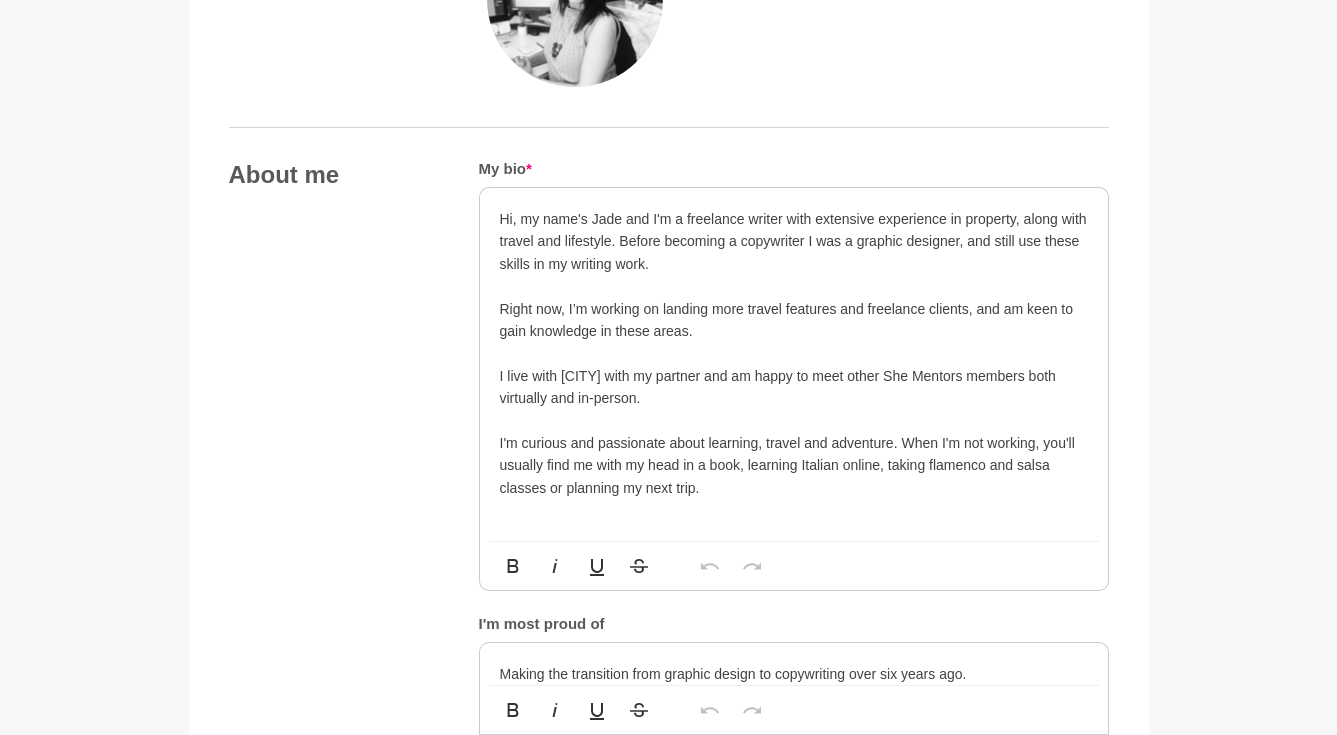 click on "I live with [CITY] with my partner and am happy to meet other She Mentors members both virtually and in-person." at bounding box center (794, 387) 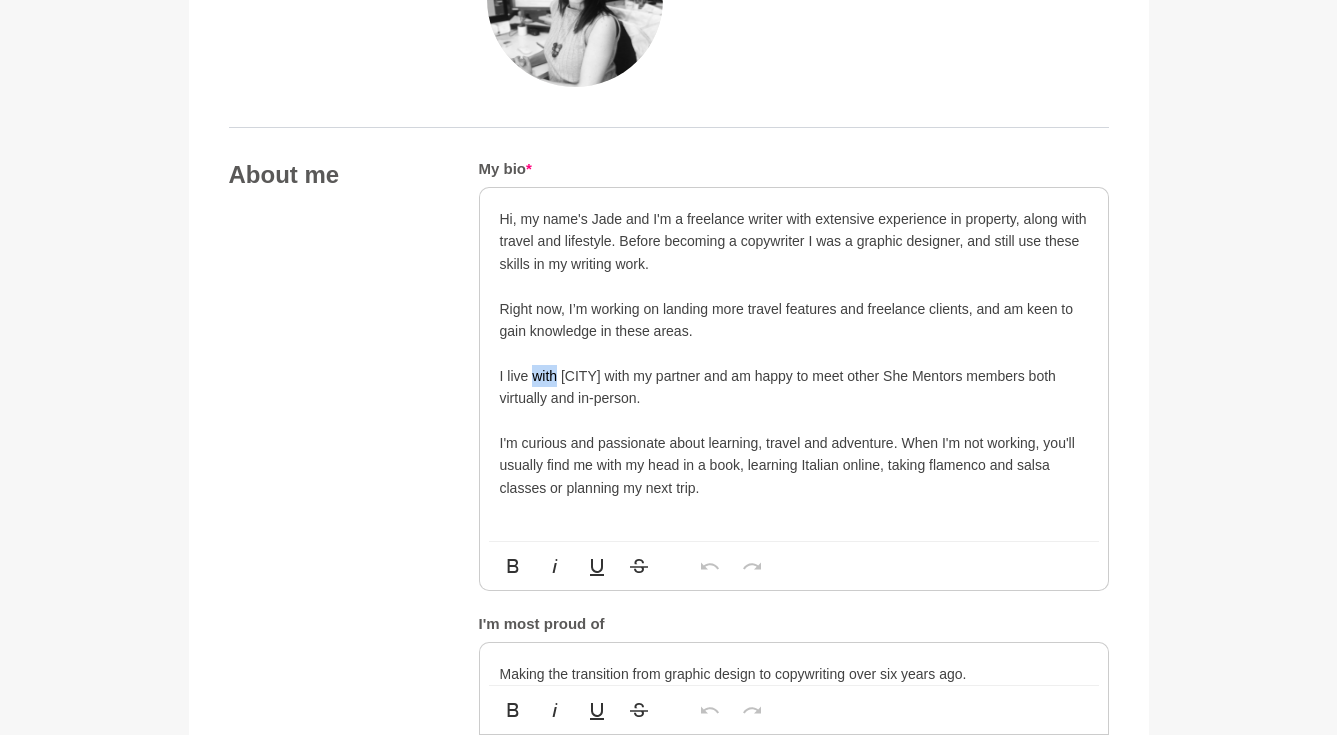click on "I live with [CITY] with my partner and am happy to meet other She Mentors members both virtually and in-person." at bounding box center [794, 387] 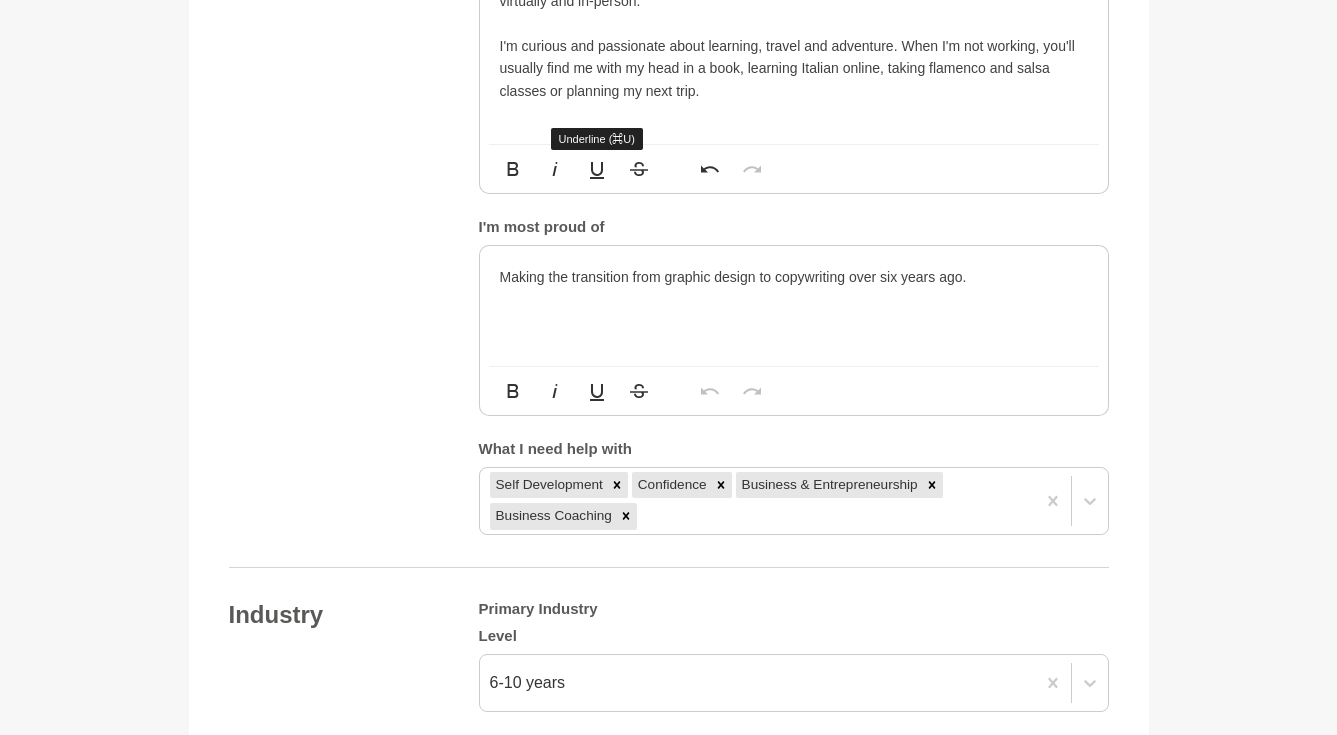 scroll, scrollTop: 1372, scrollLeft: 0, axis: vertical 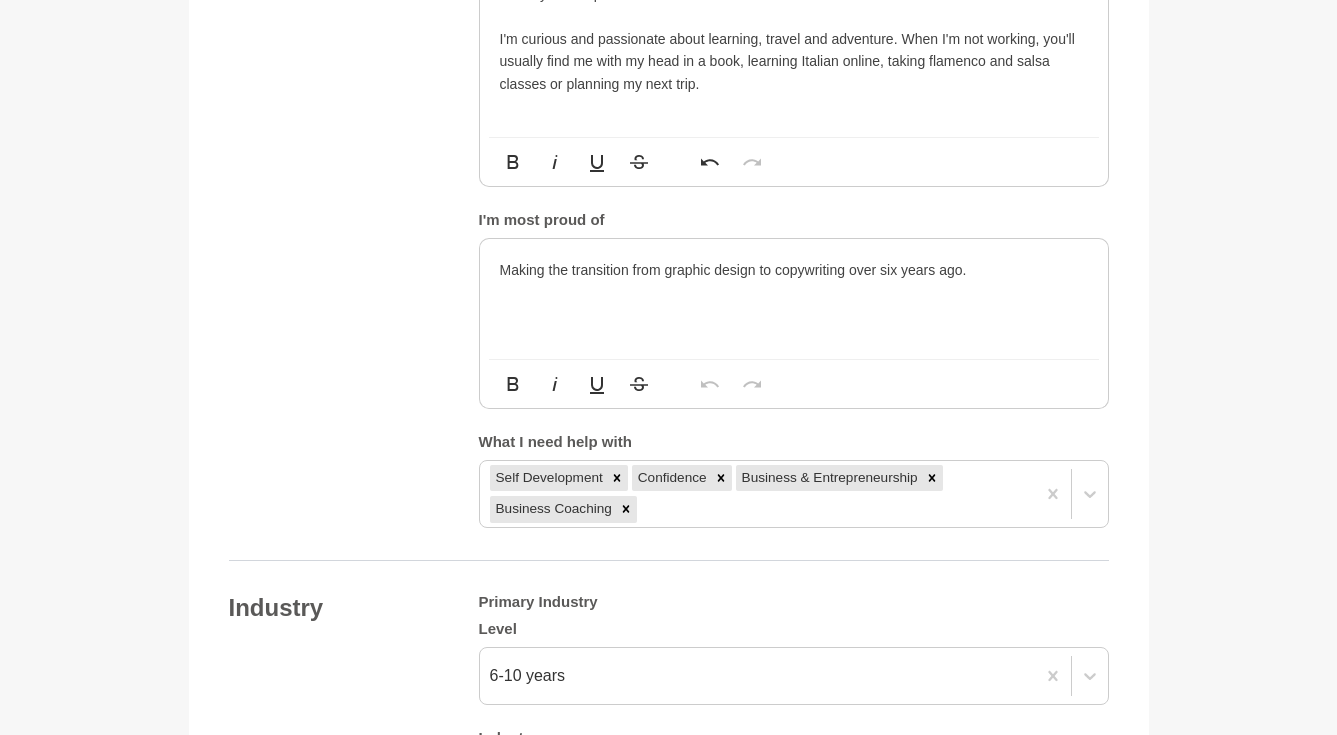 click on "Making the transition from graphic design to copywriting over six years ago." at bounding box center (794, 270) 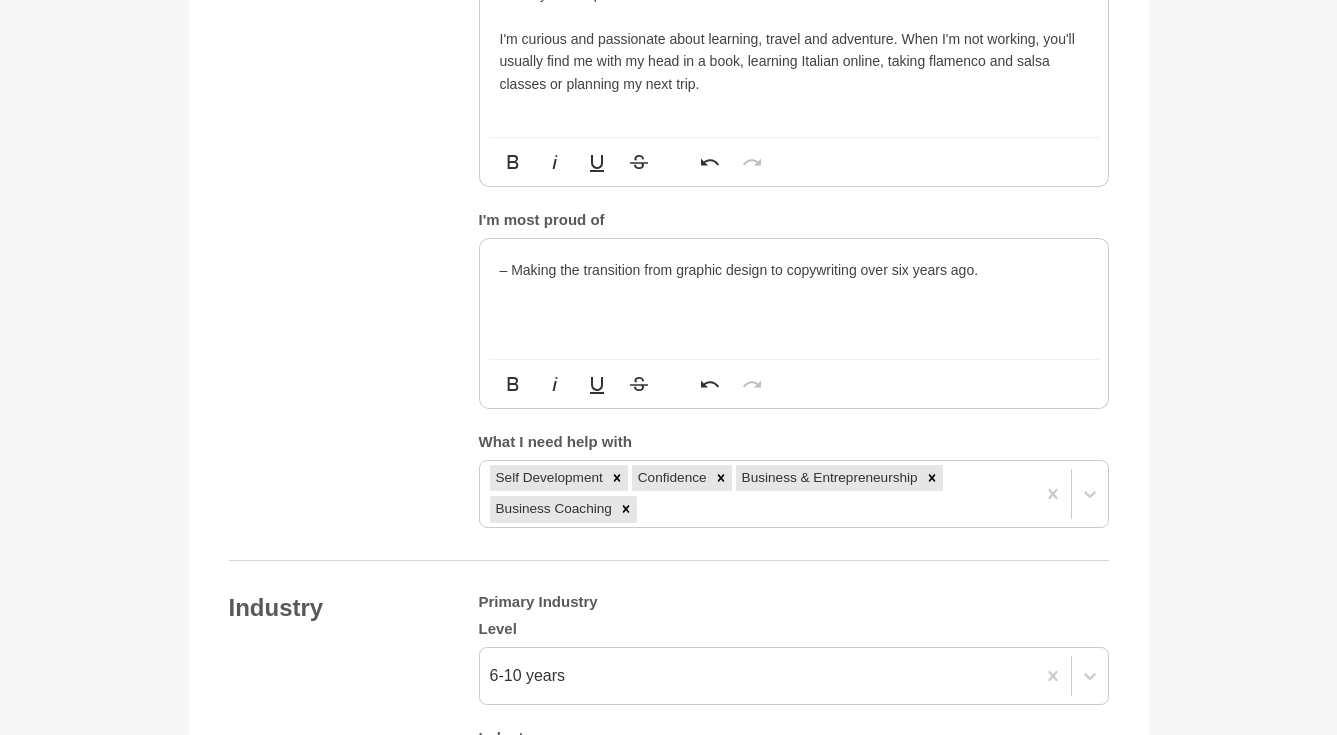 click on "– Making the transition from graphic design to copywriting over six years ago." at bounding box center [794, 270] 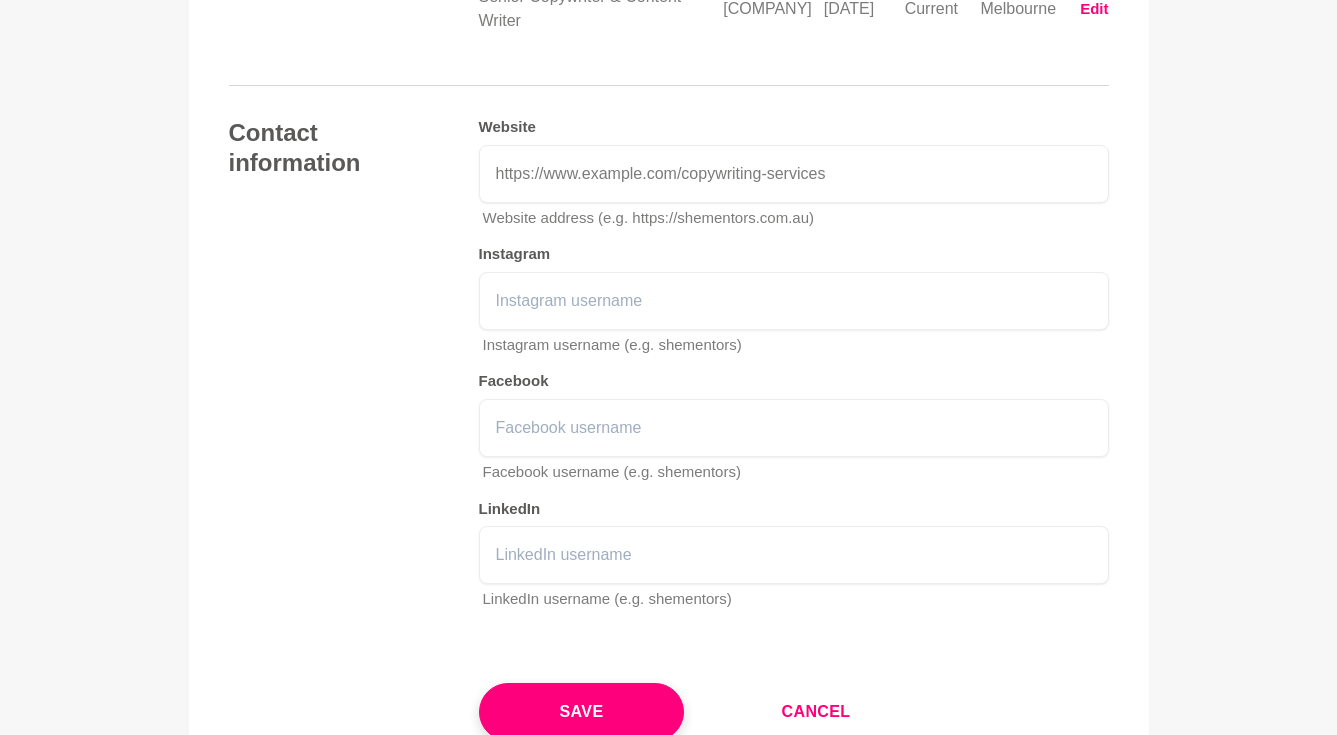 scroll, scrollTop: 2881, scrollLeft: 0, axis: vertical 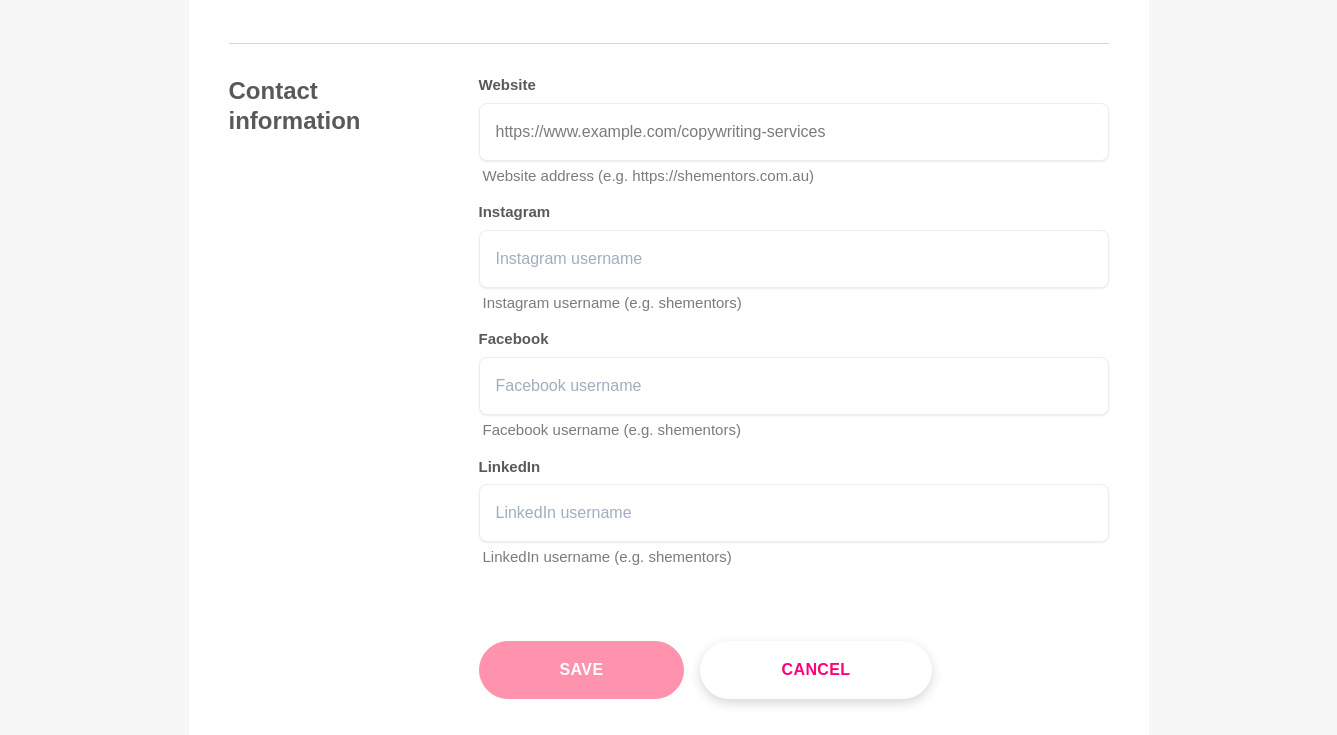 click on "Save" at bounding box center [582, 670] 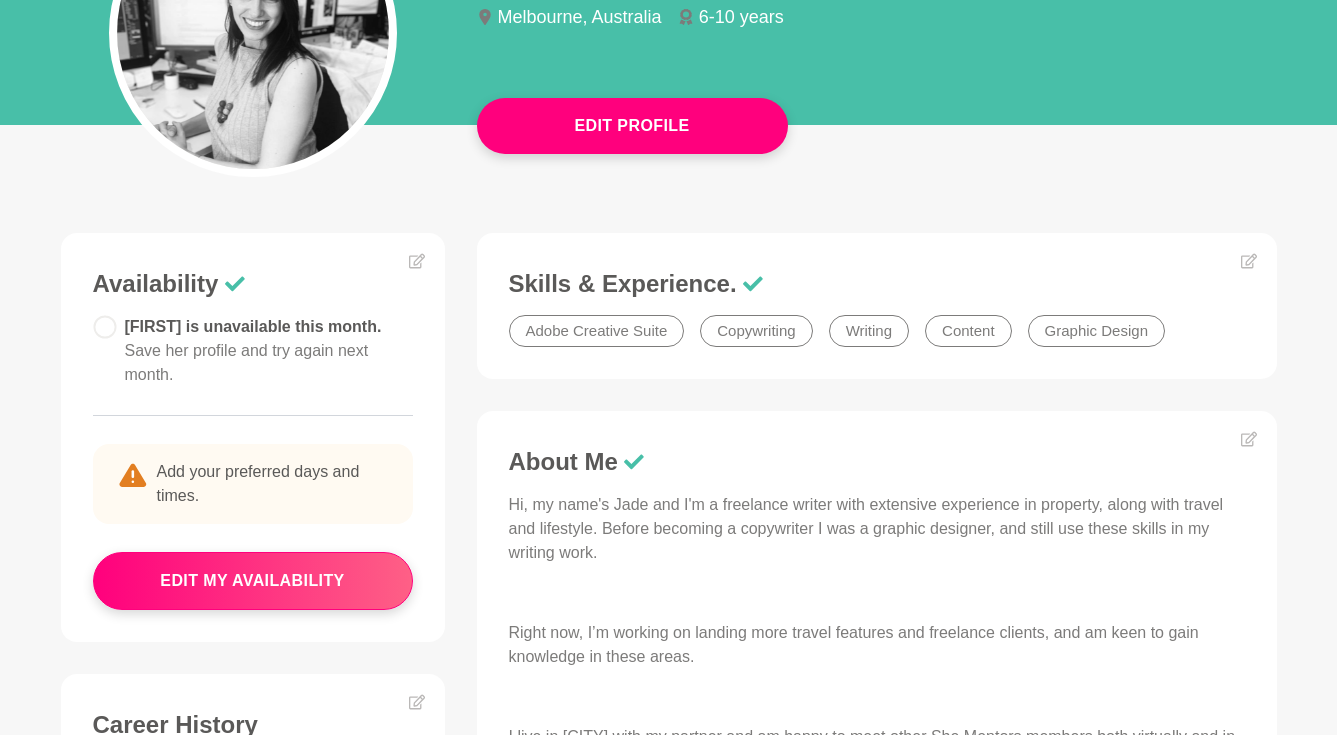 scroll, scrollTop: 0, scrollLeft: 0, axis: both 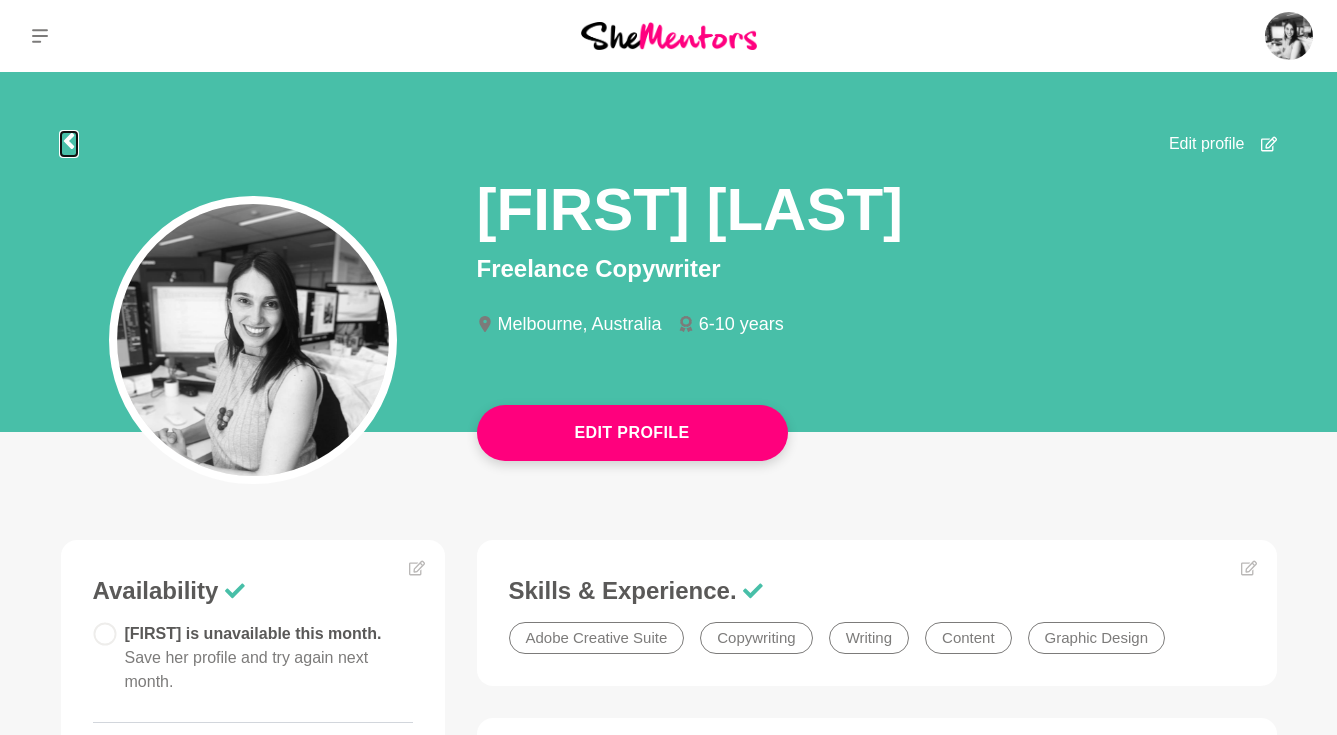 click 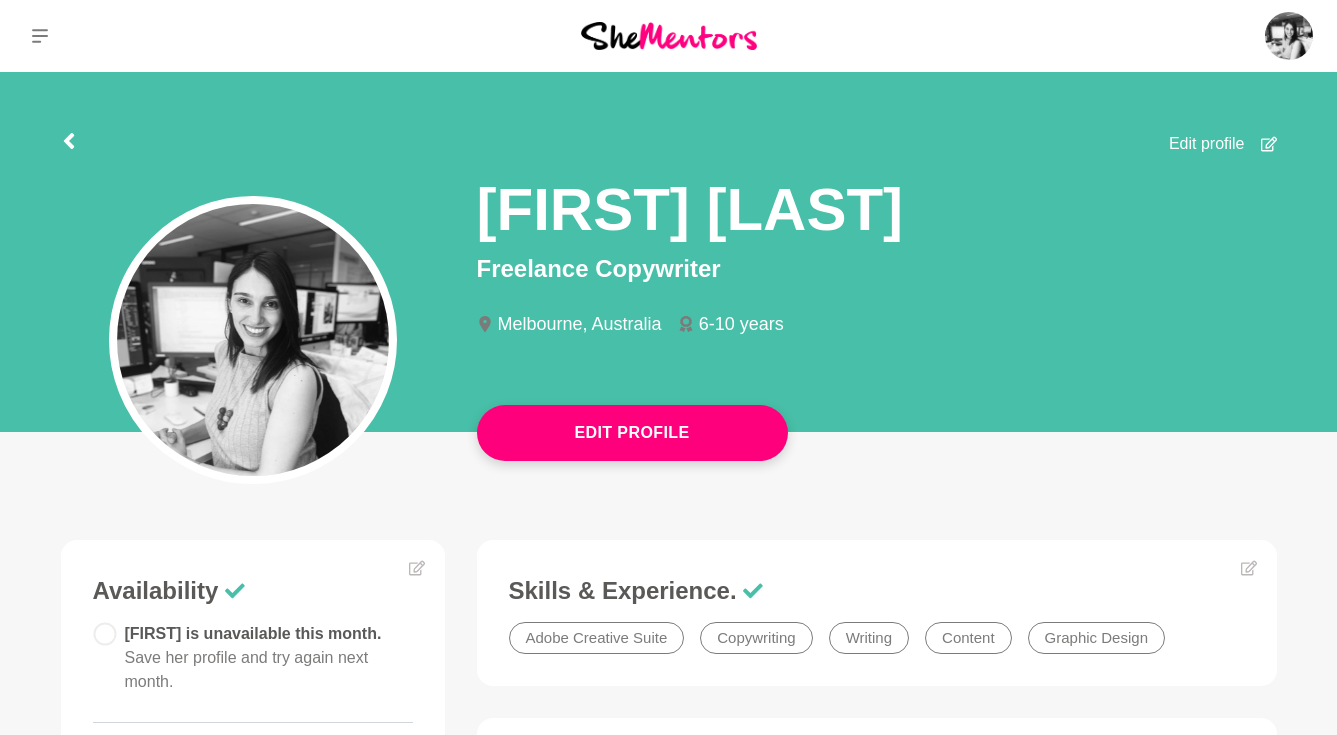 scroll, scrollTop: 3217, scrollLeft: 0, axis: vertical 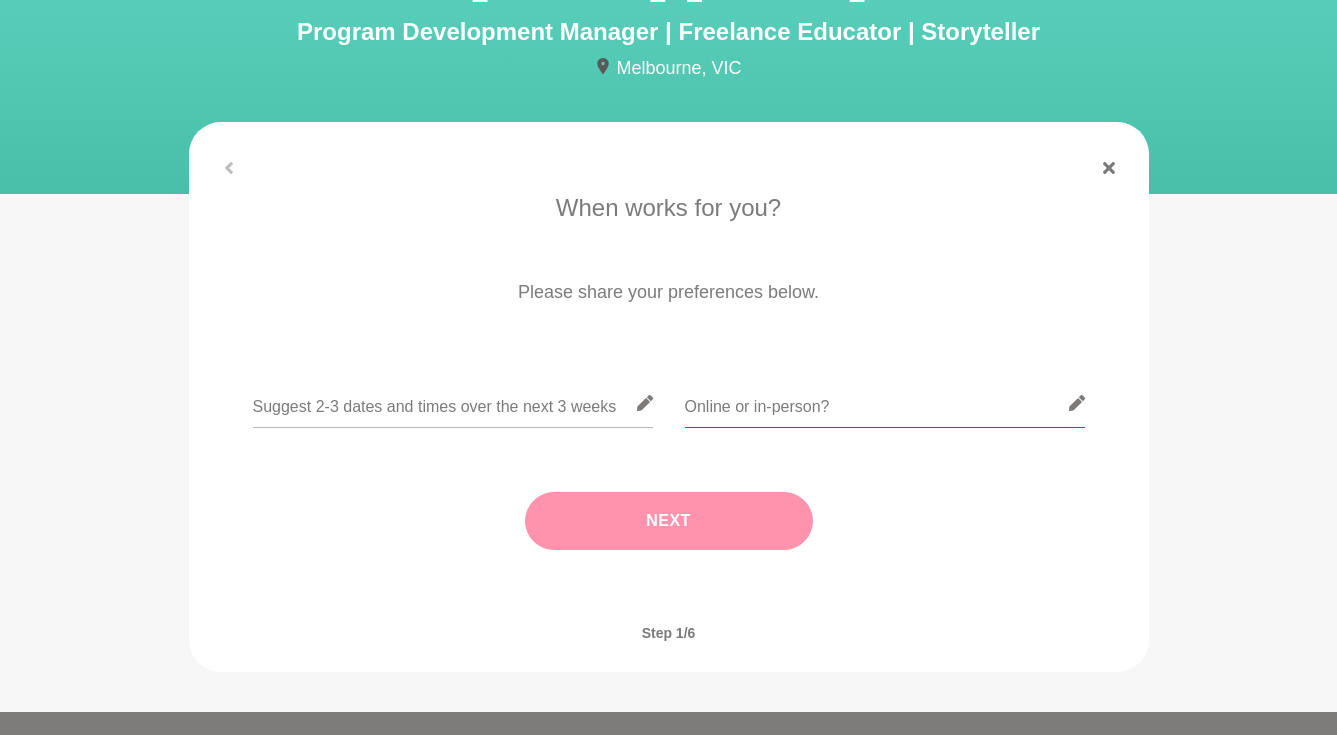 click at bounding box center (885, 403) 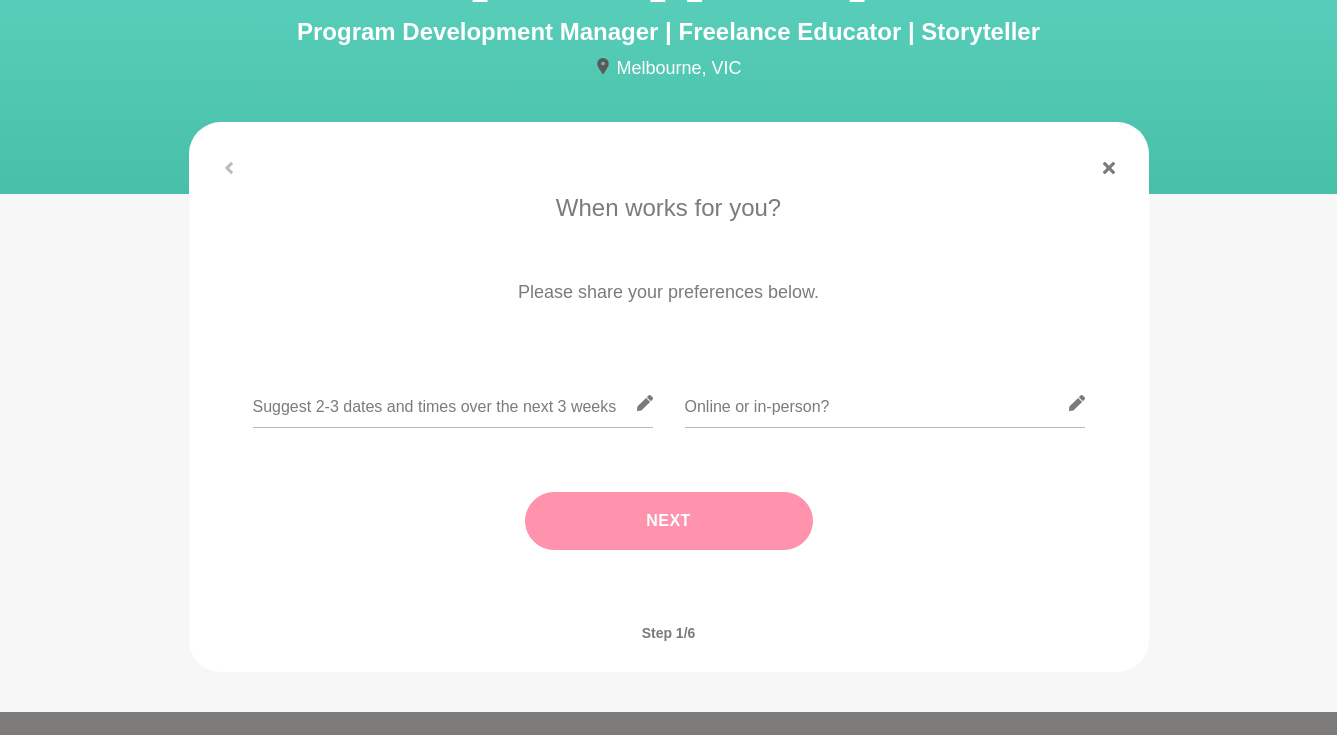 click on "Next" at bounding box center (669, 521) 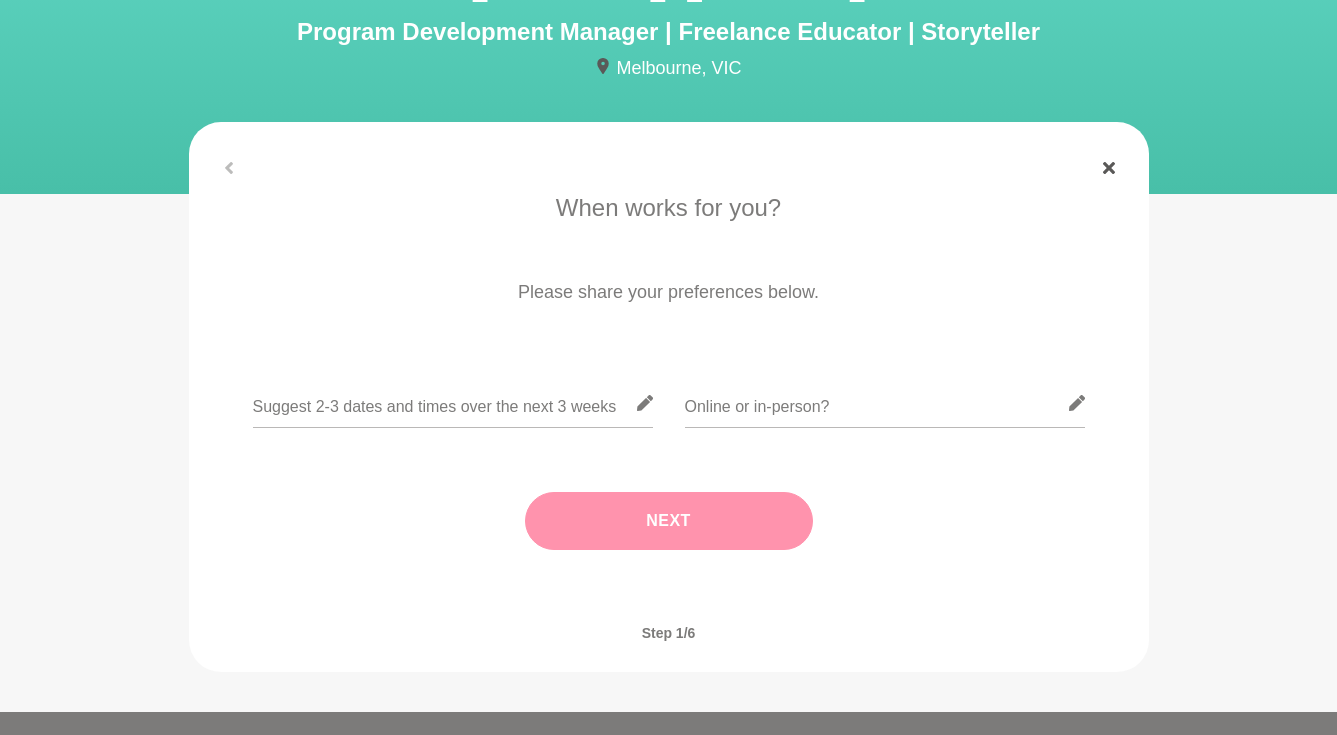 click at bounding box center (1109, 168) 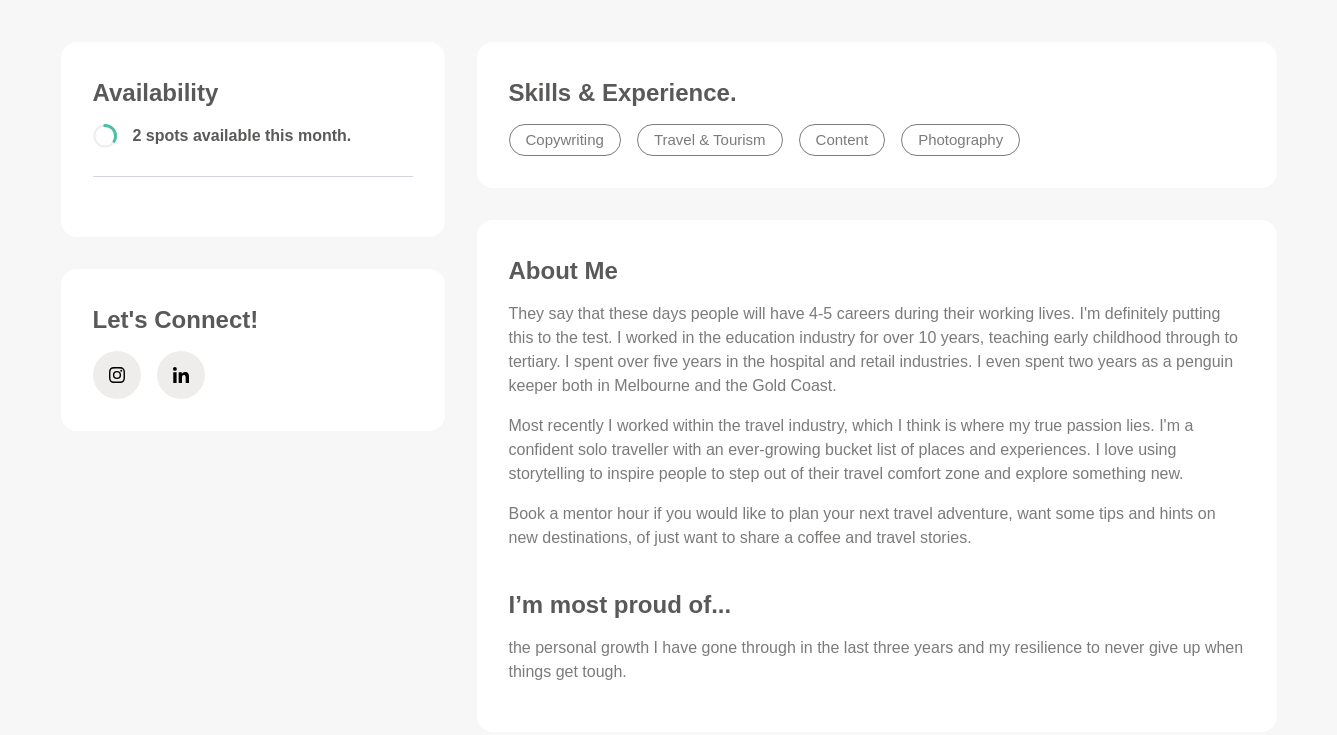 scroll, scrollTop: 616, scrollLeft: 0, axis: vertical 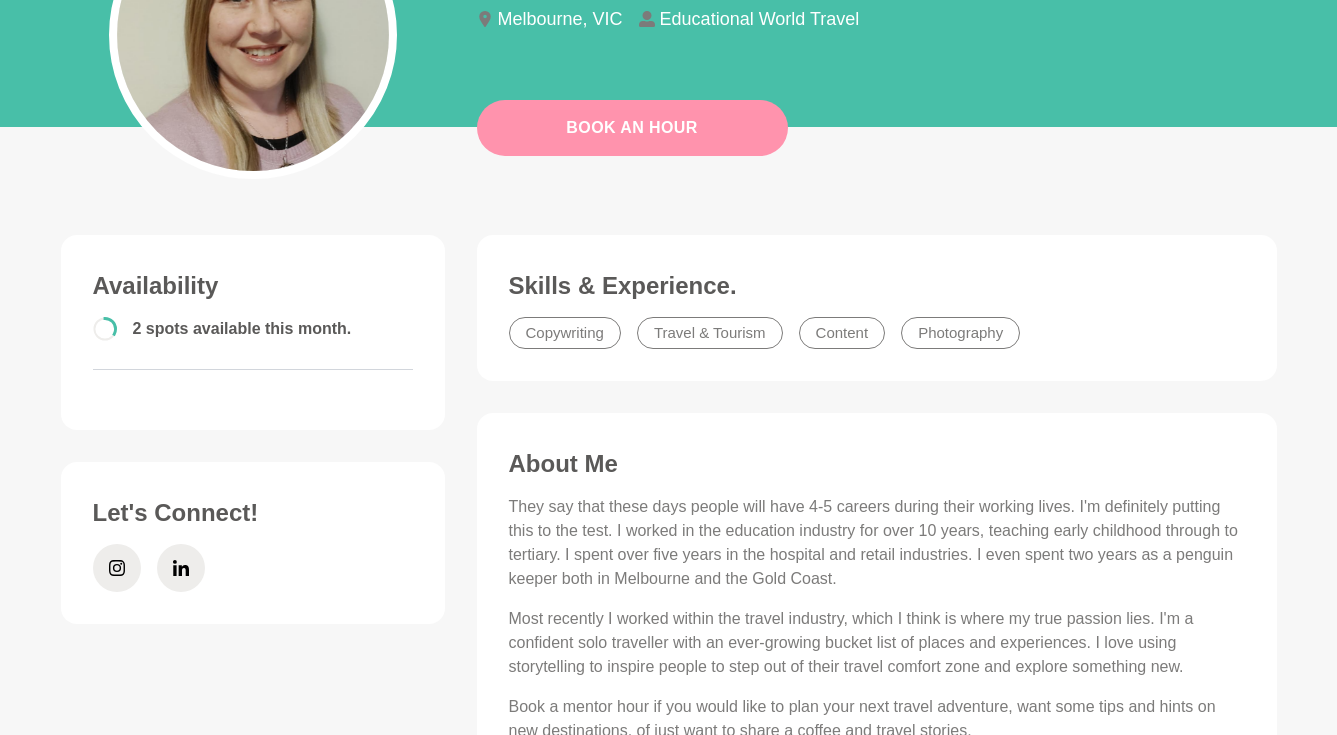 click on "Book An Hour" at bounding box center [632, 128] 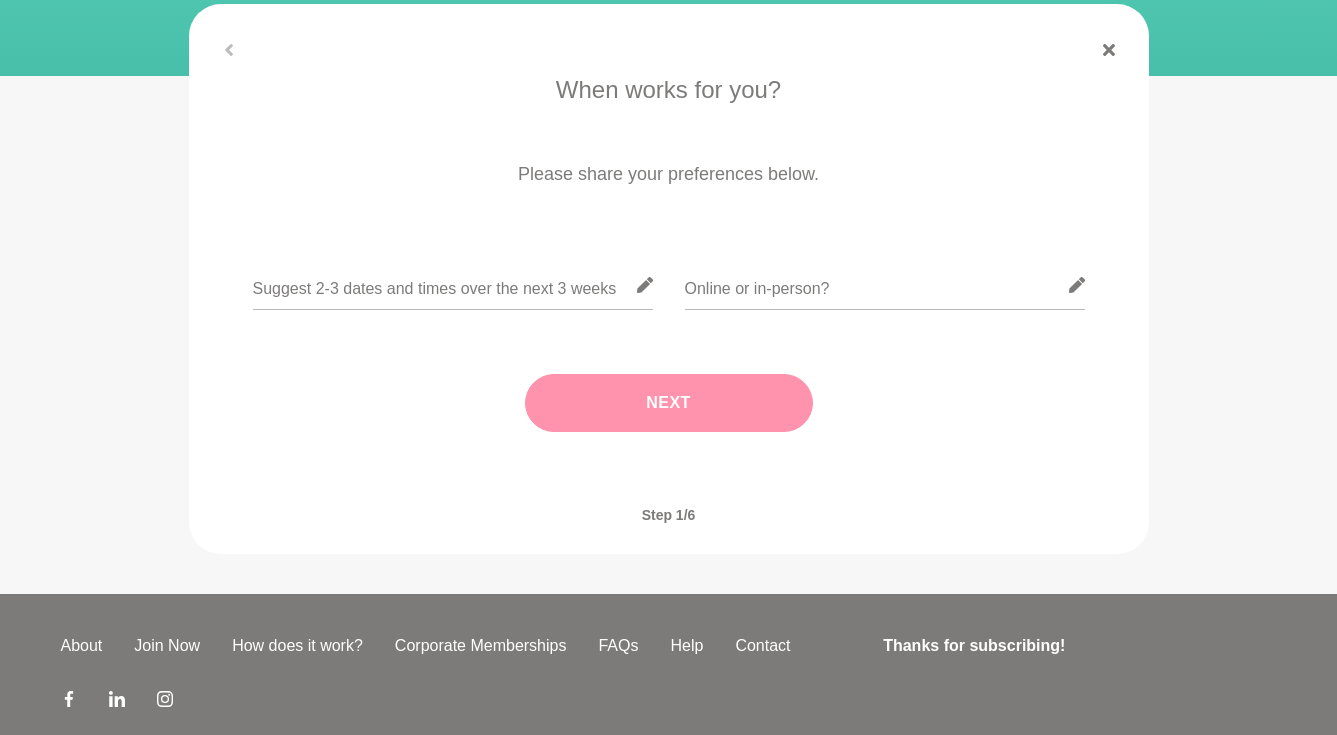 scroll, scrollTop: 0, scrollLeft: 0, axis: both 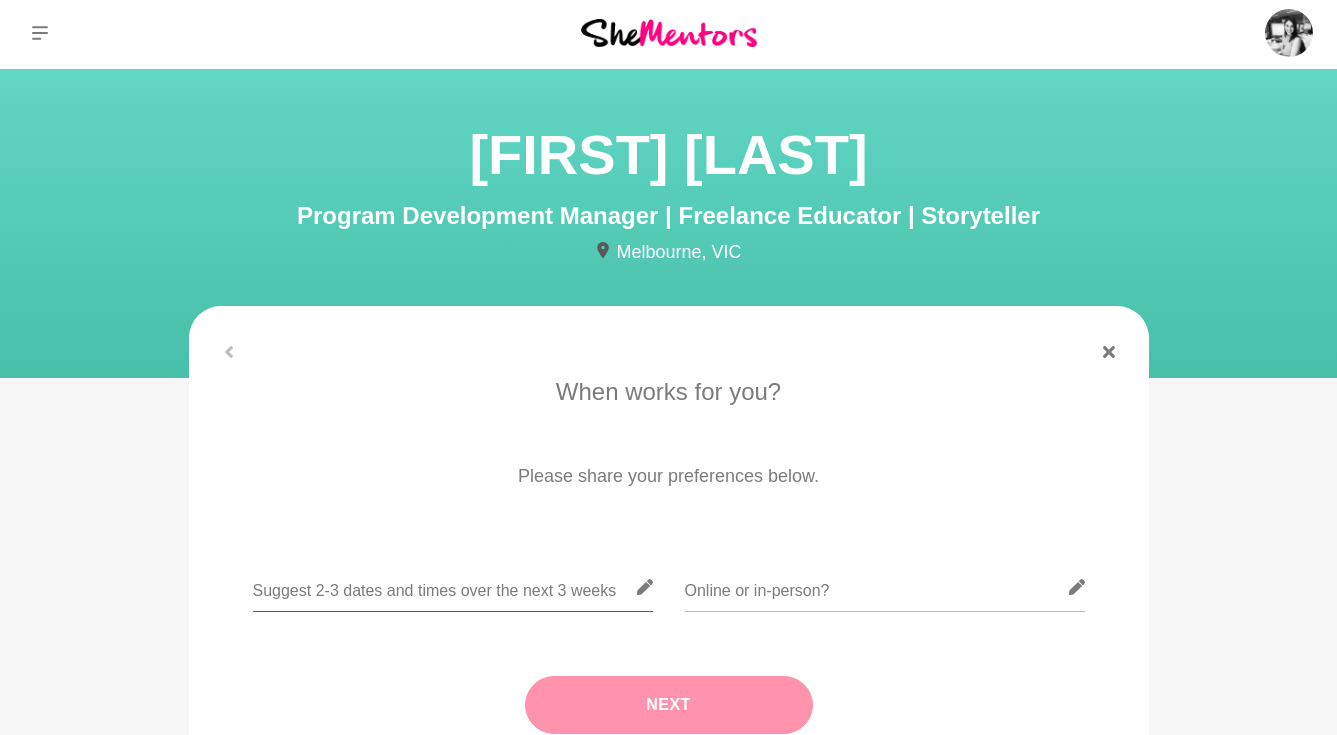 click at bounding box center [453, 587] 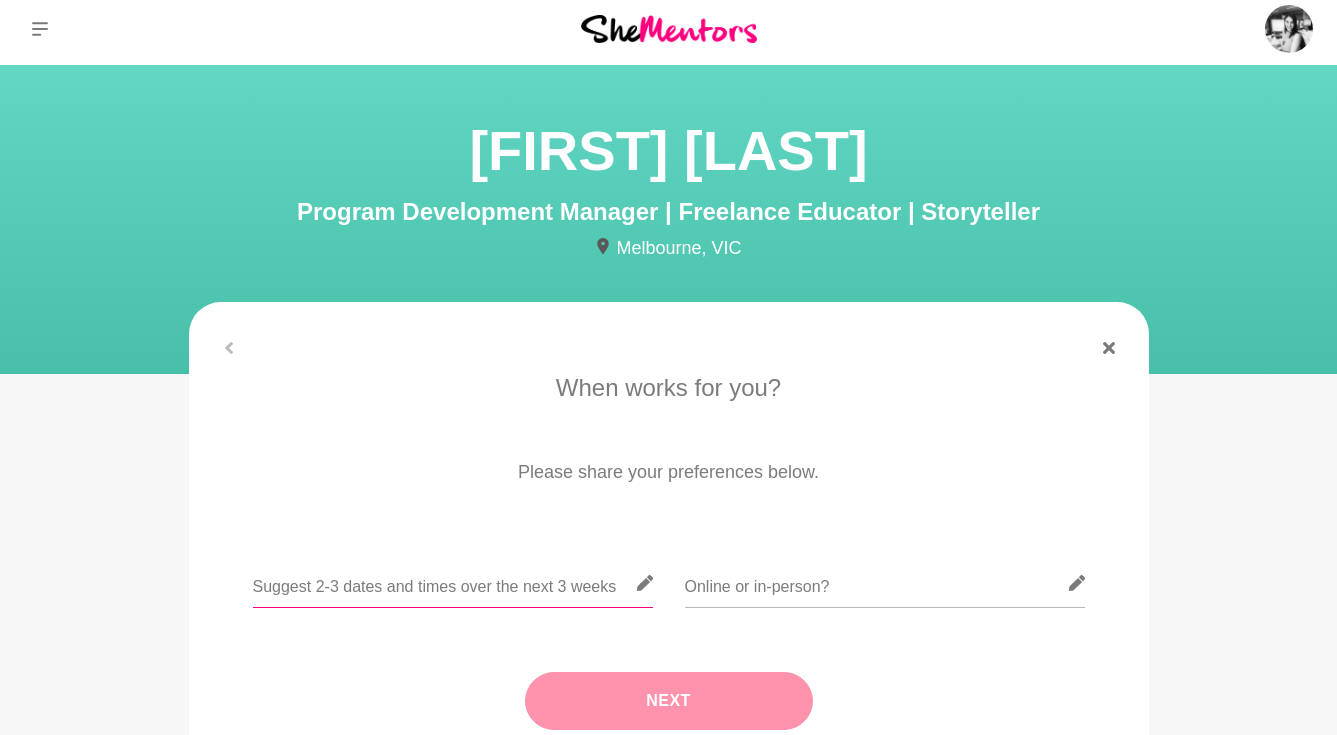 scroll, scrollTop: 8, scrollLeft: 0, axis: vertical 